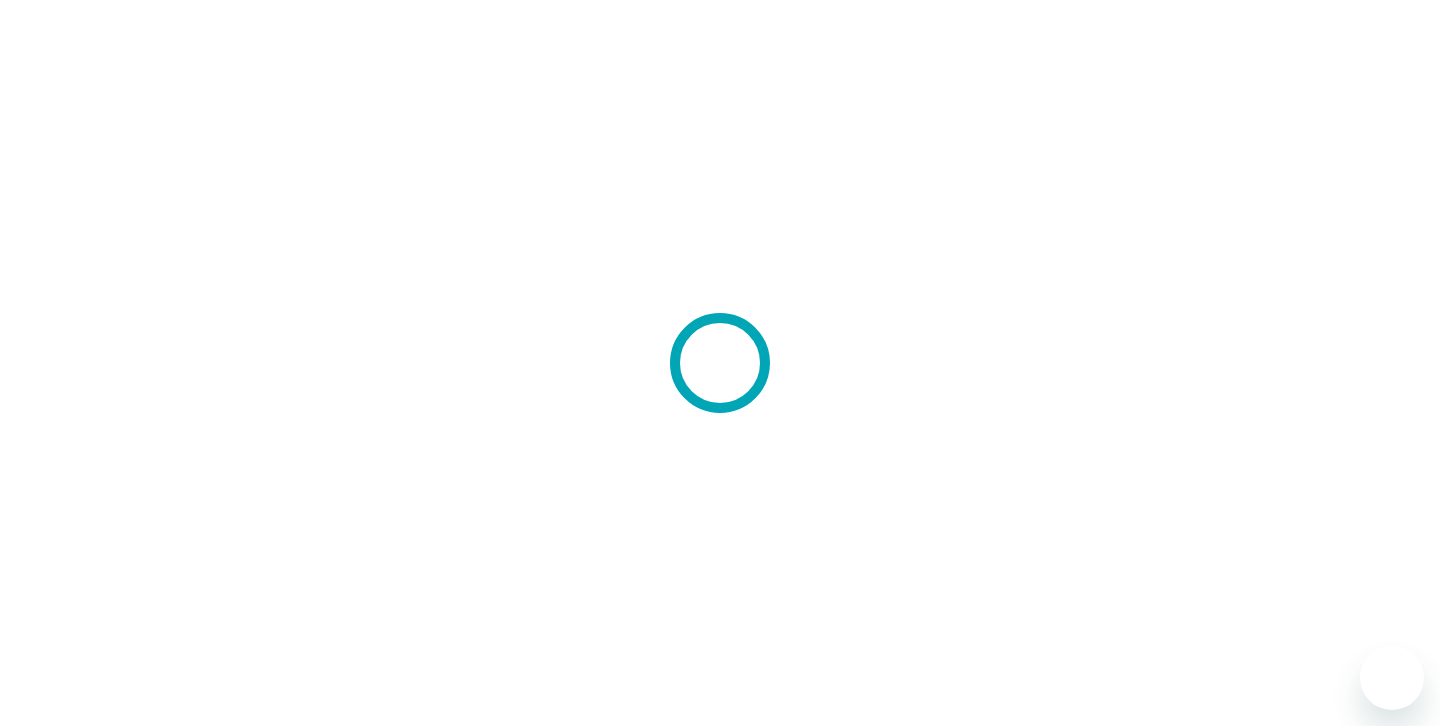 scroll, scrollTop: 0, scrollLeft: 0, axis: both 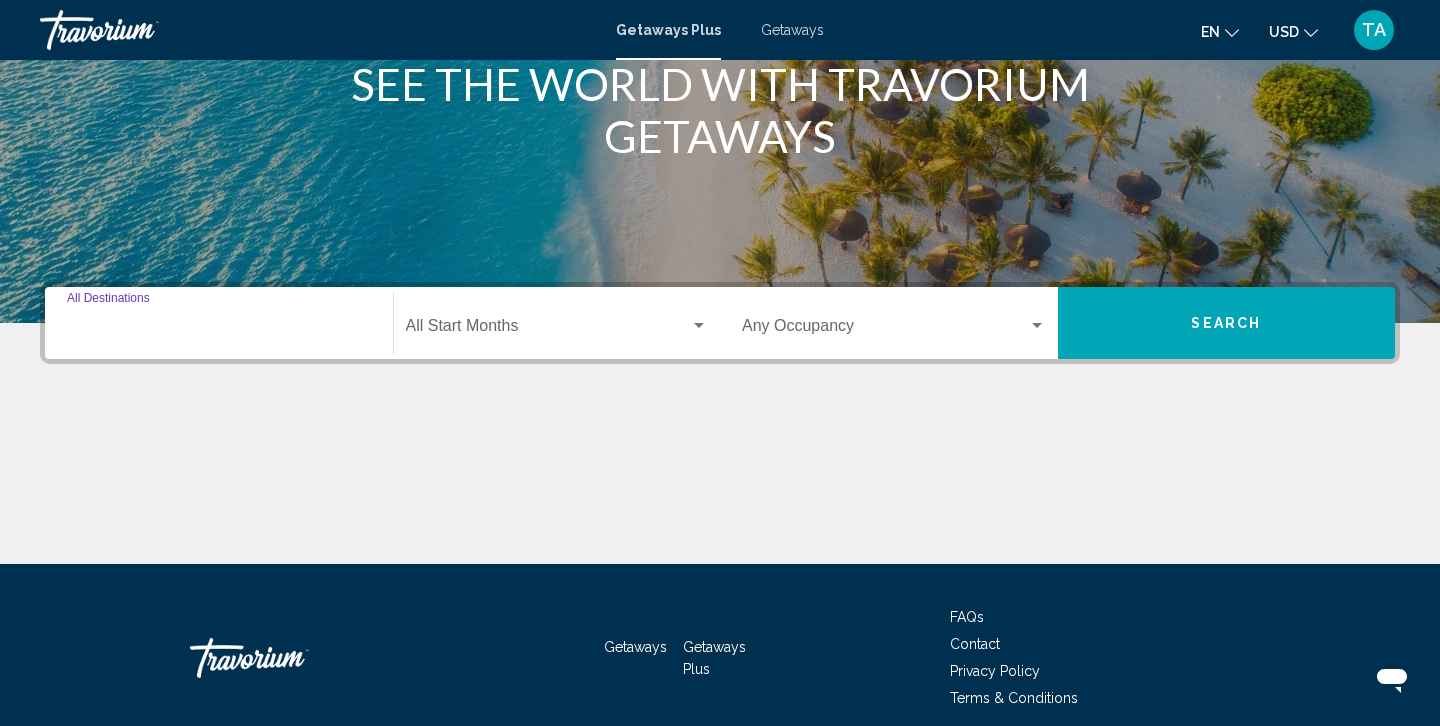 click on "Destination All Destinations" at bounding box center [219, 330] 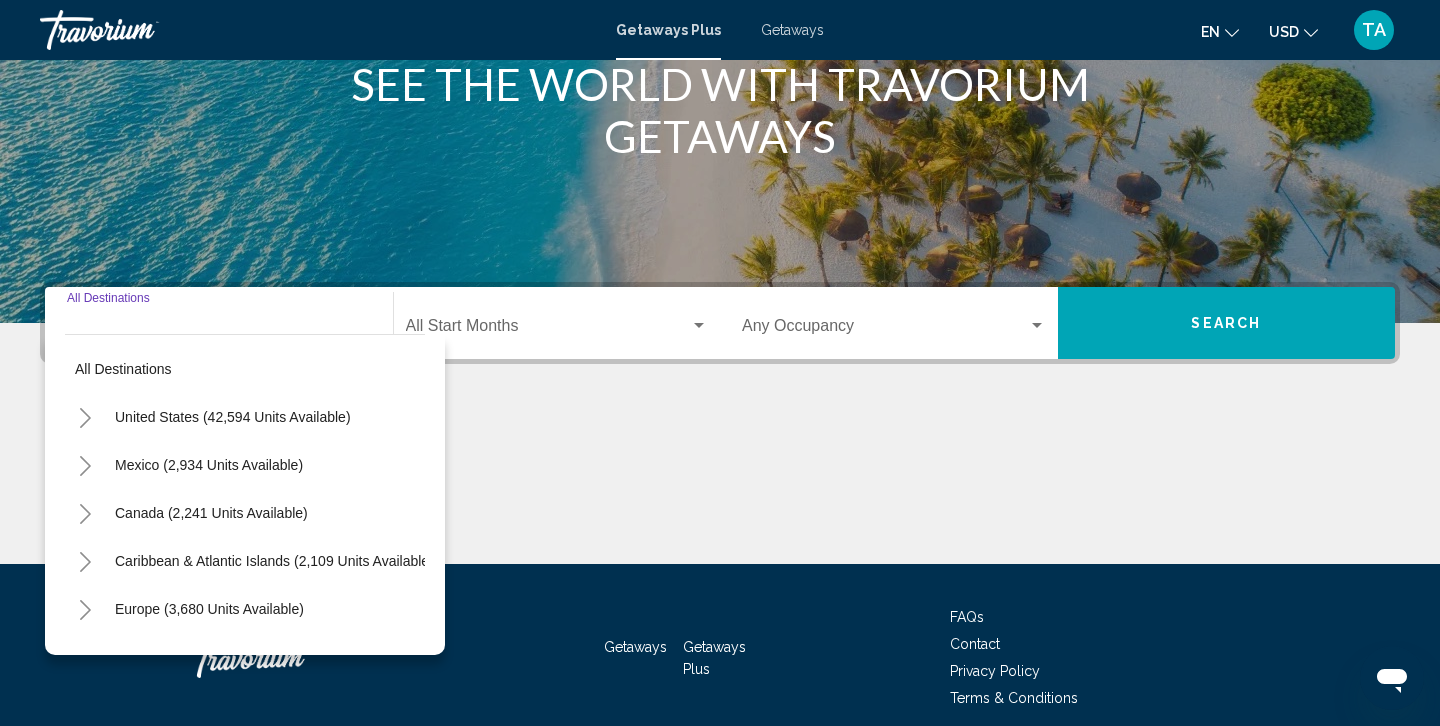 scroll, scrollTop: 360, scrollLeft: 0, axis: vertical 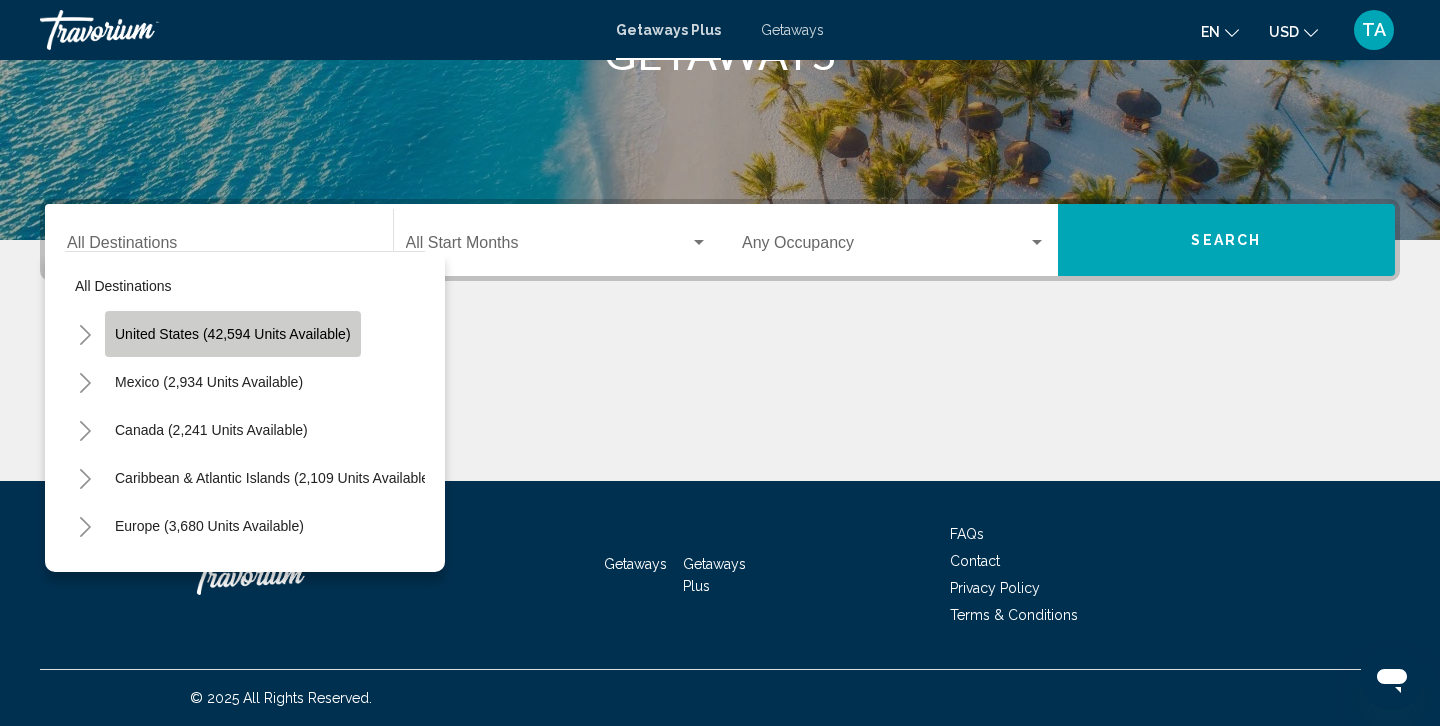 click on "United States (42,594 units available)" at bounding box center [209, 382] 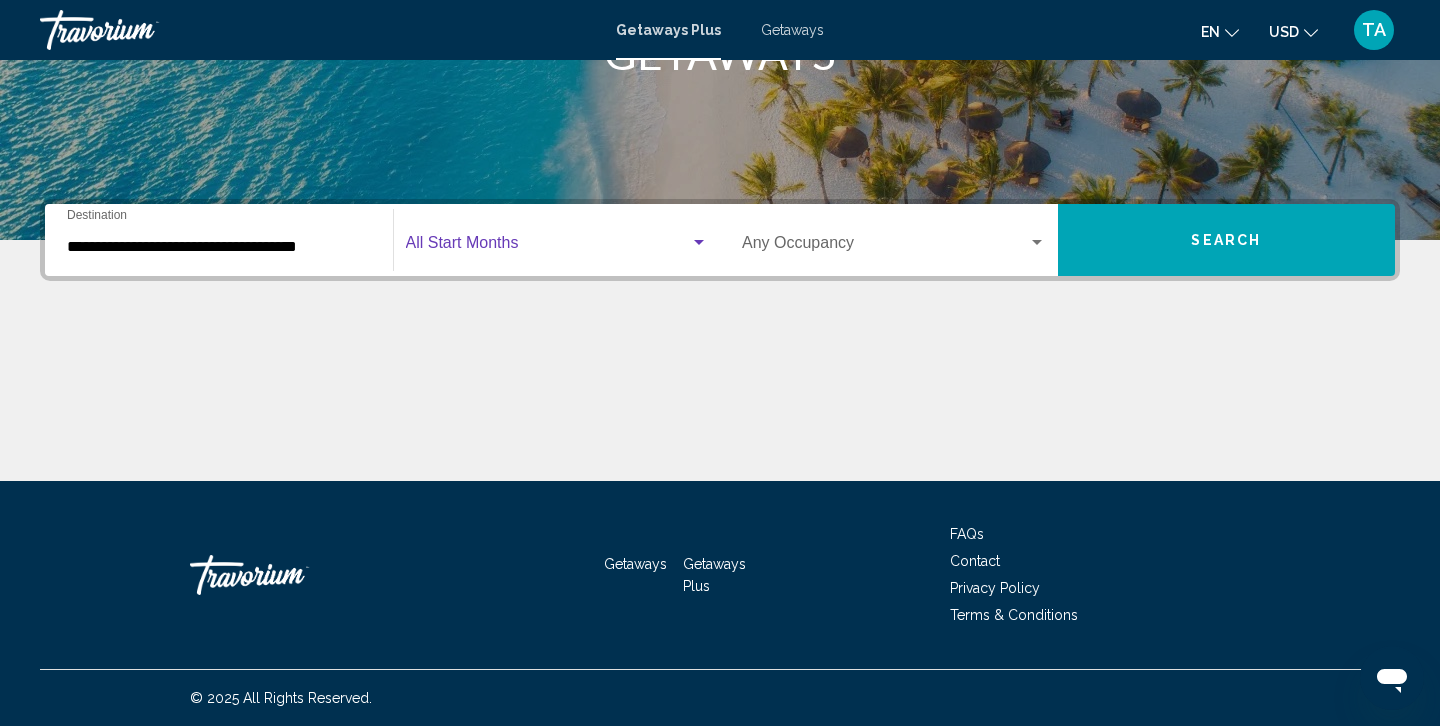 click at bounding box center (548, 247) 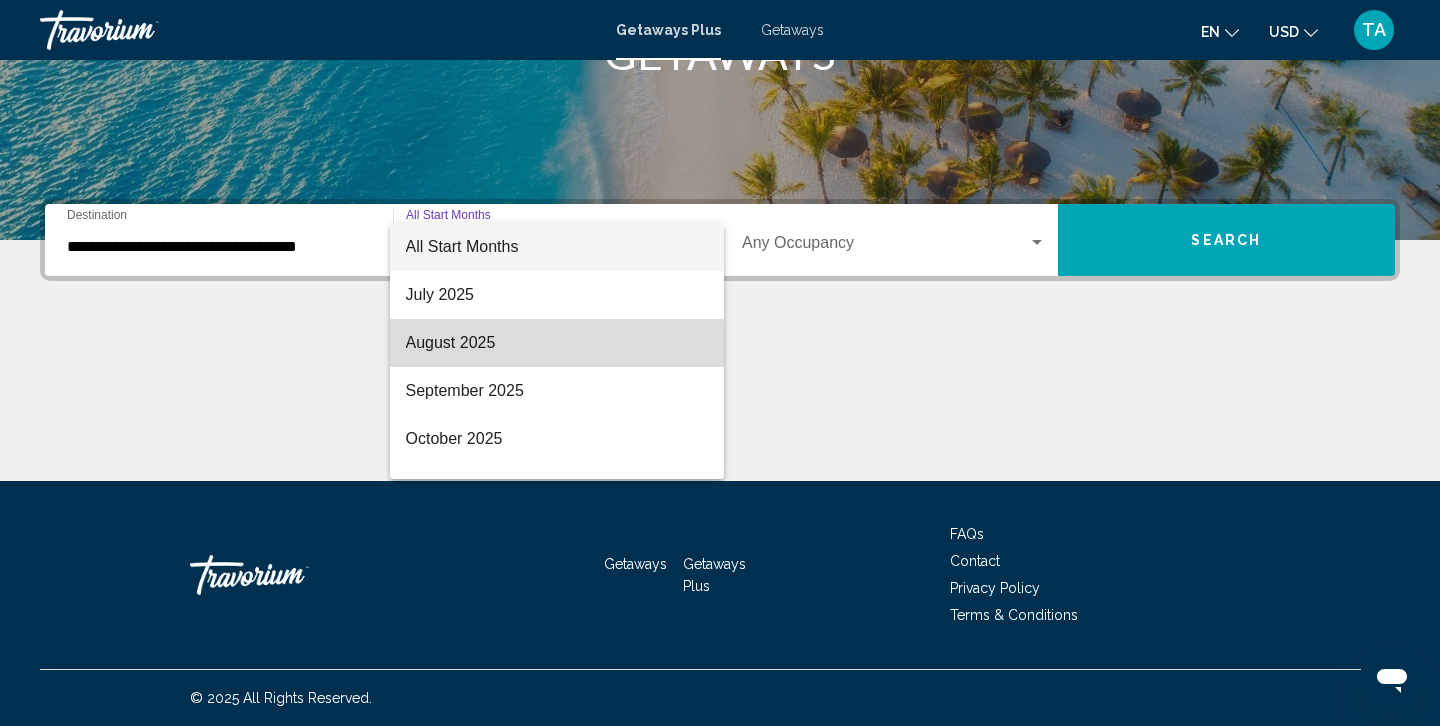 click on "August 2025" at bounding box center [557, 343] 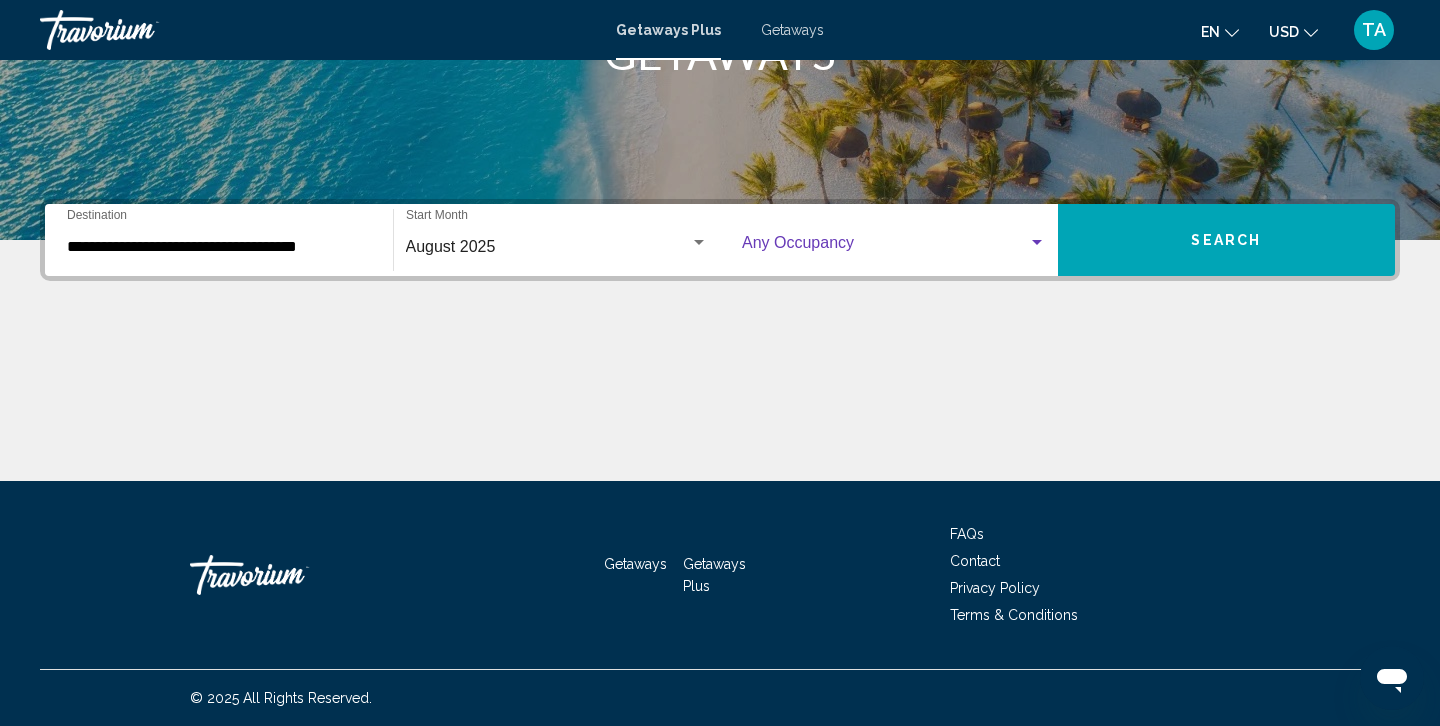 click at bounding box center [1037, 243] 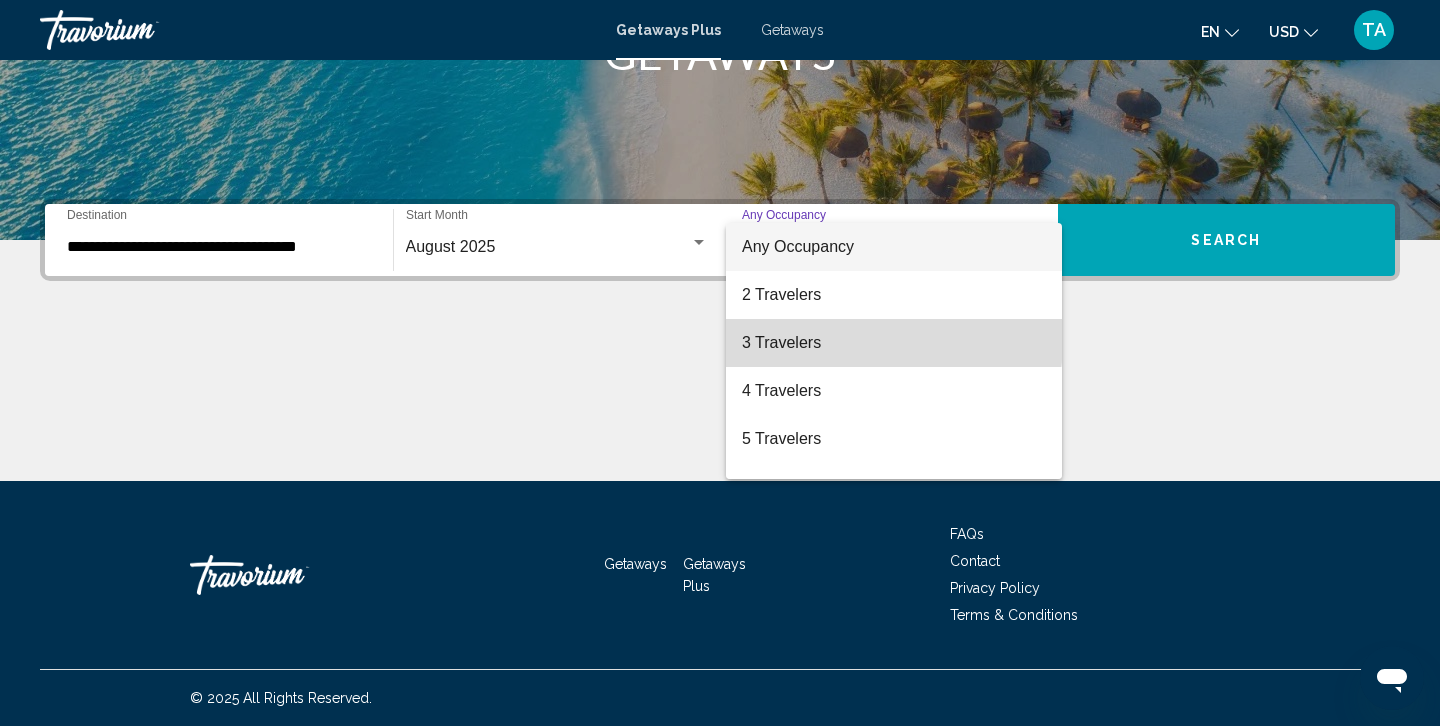 click on "3 Travelers" at bounding box center [894, 343] 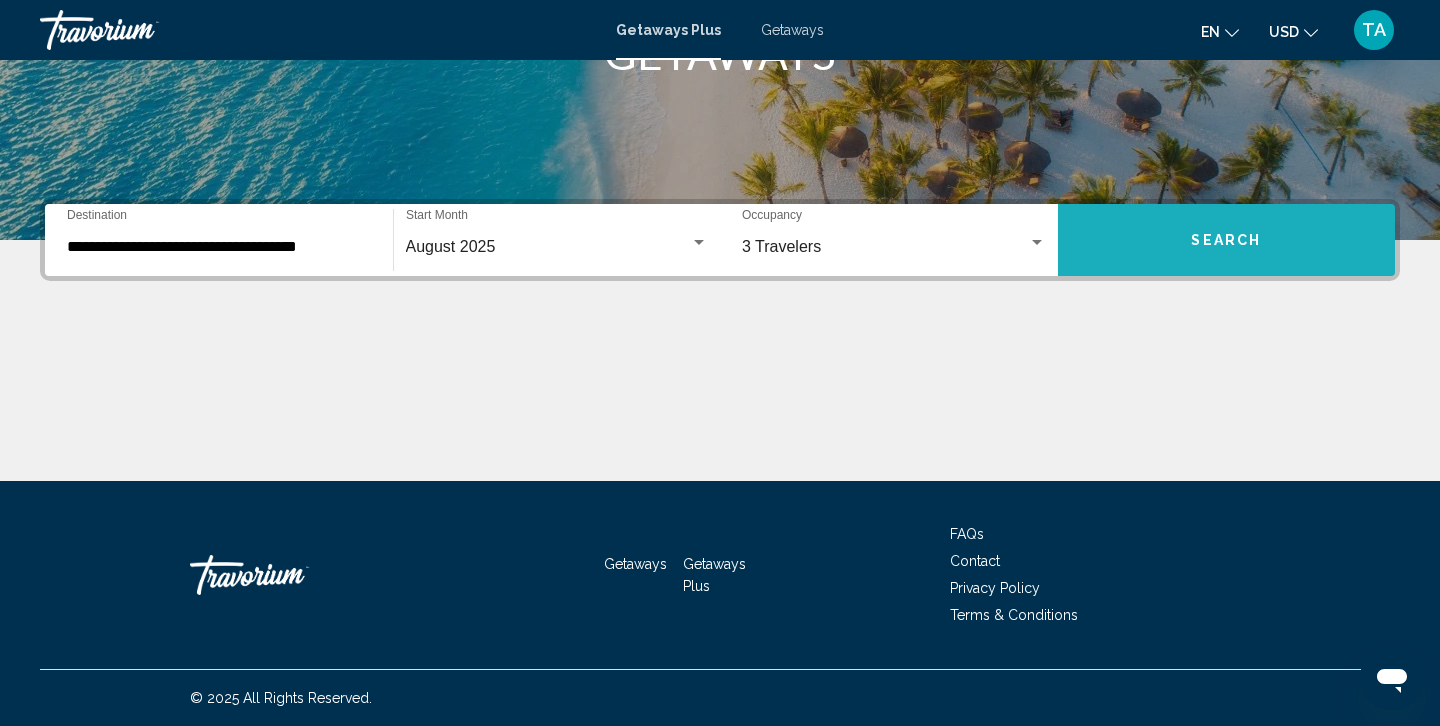 click on "Search" at bounding box center [1227, 240] 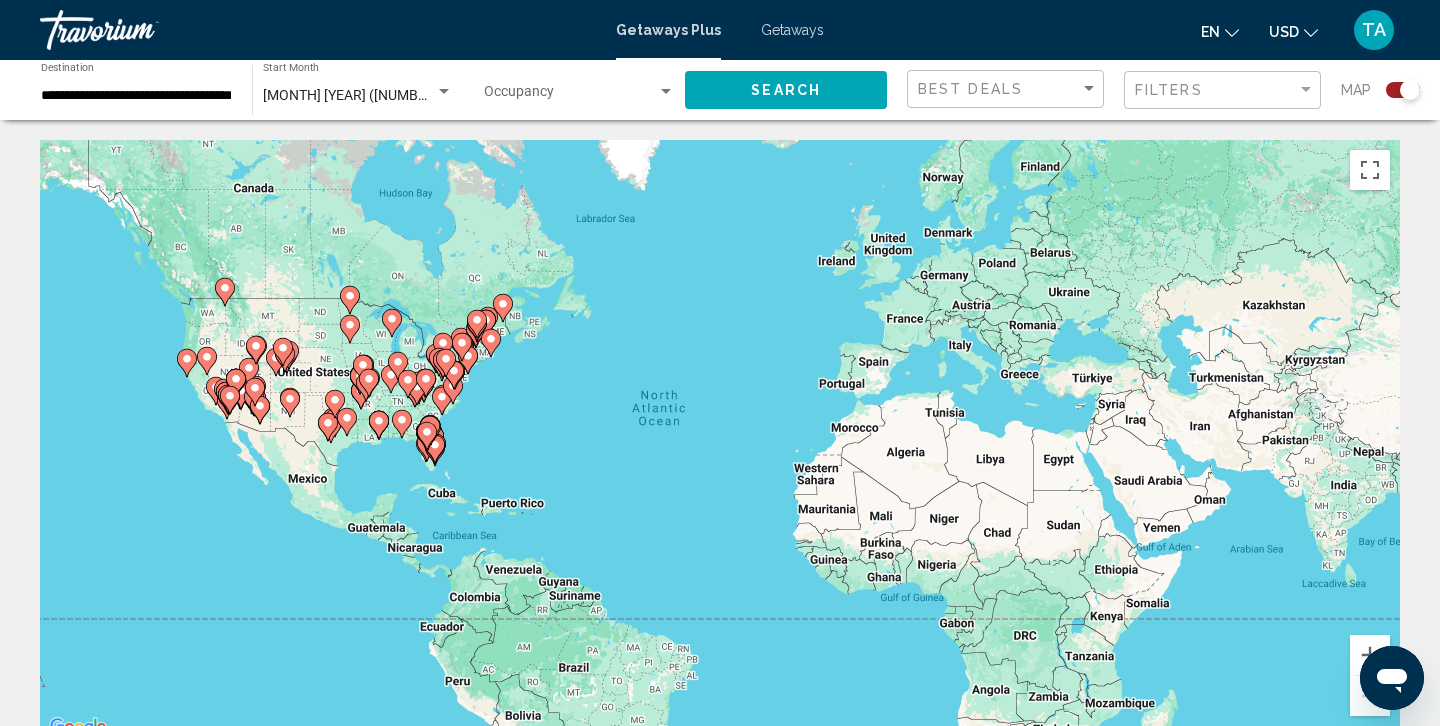 scroll, scrollTop: 0, scrollLeft: 0, axis: both 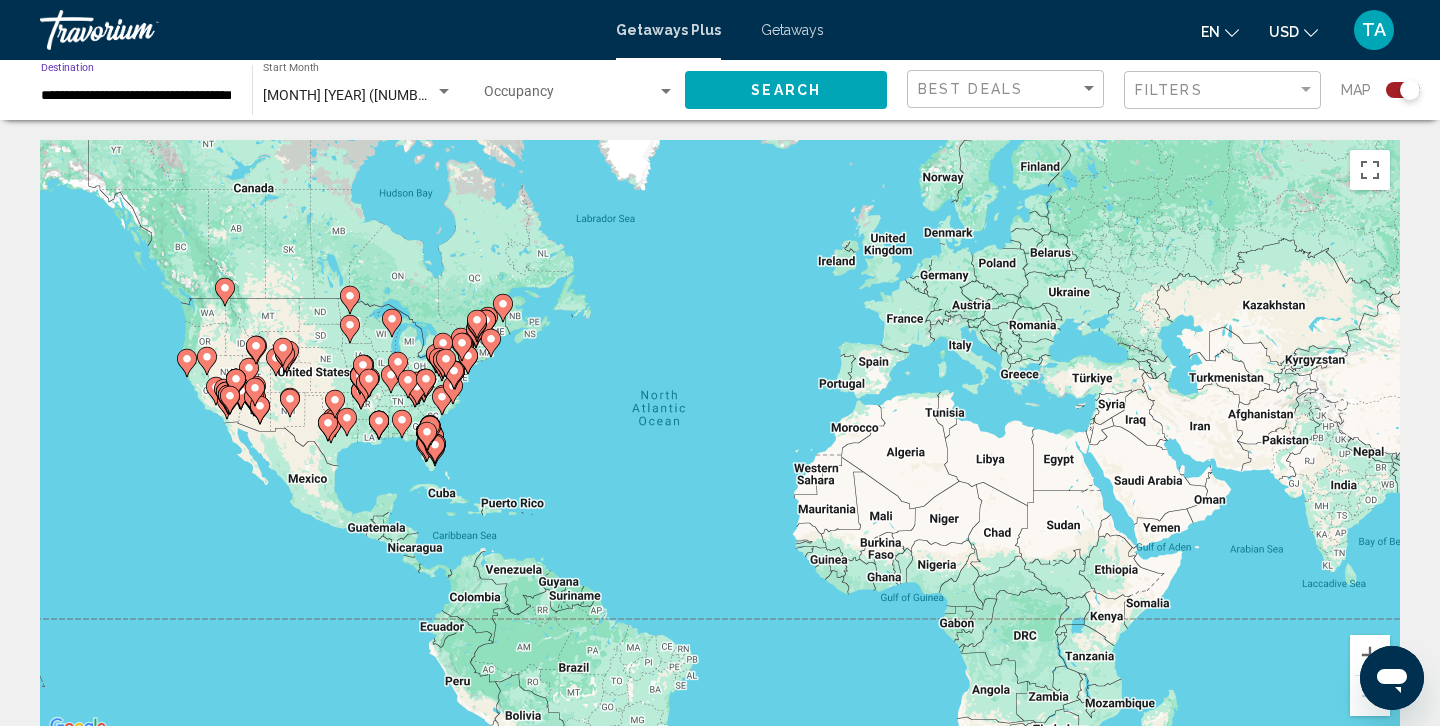 click on "**********" at bounding box center (136, 96) 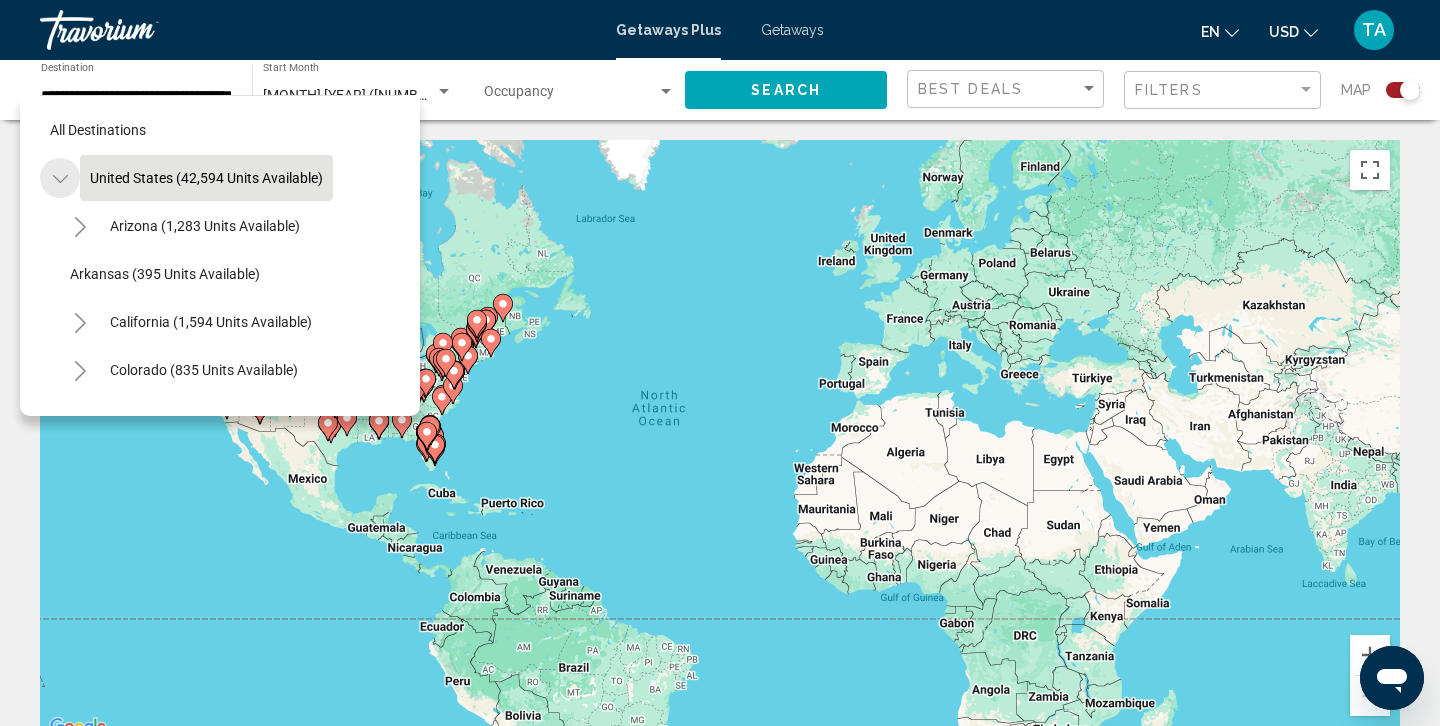 click 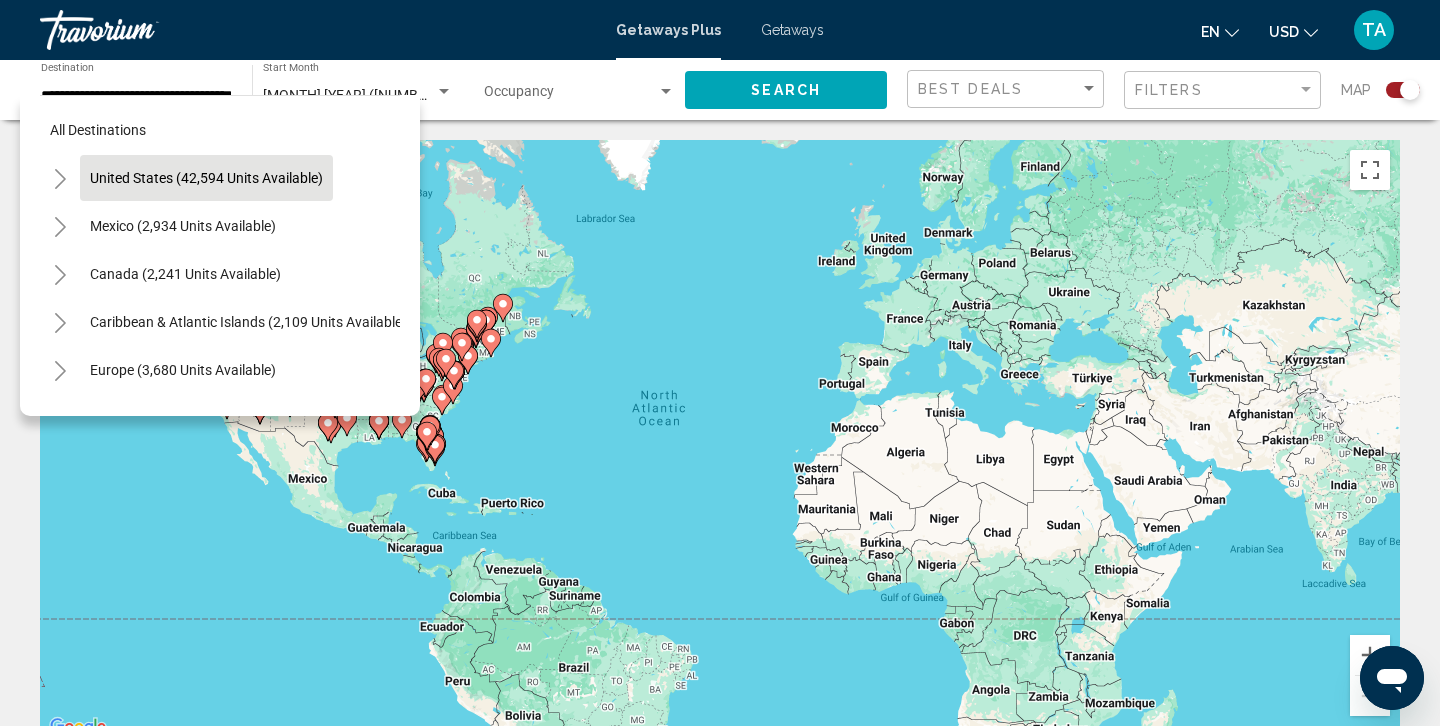 click 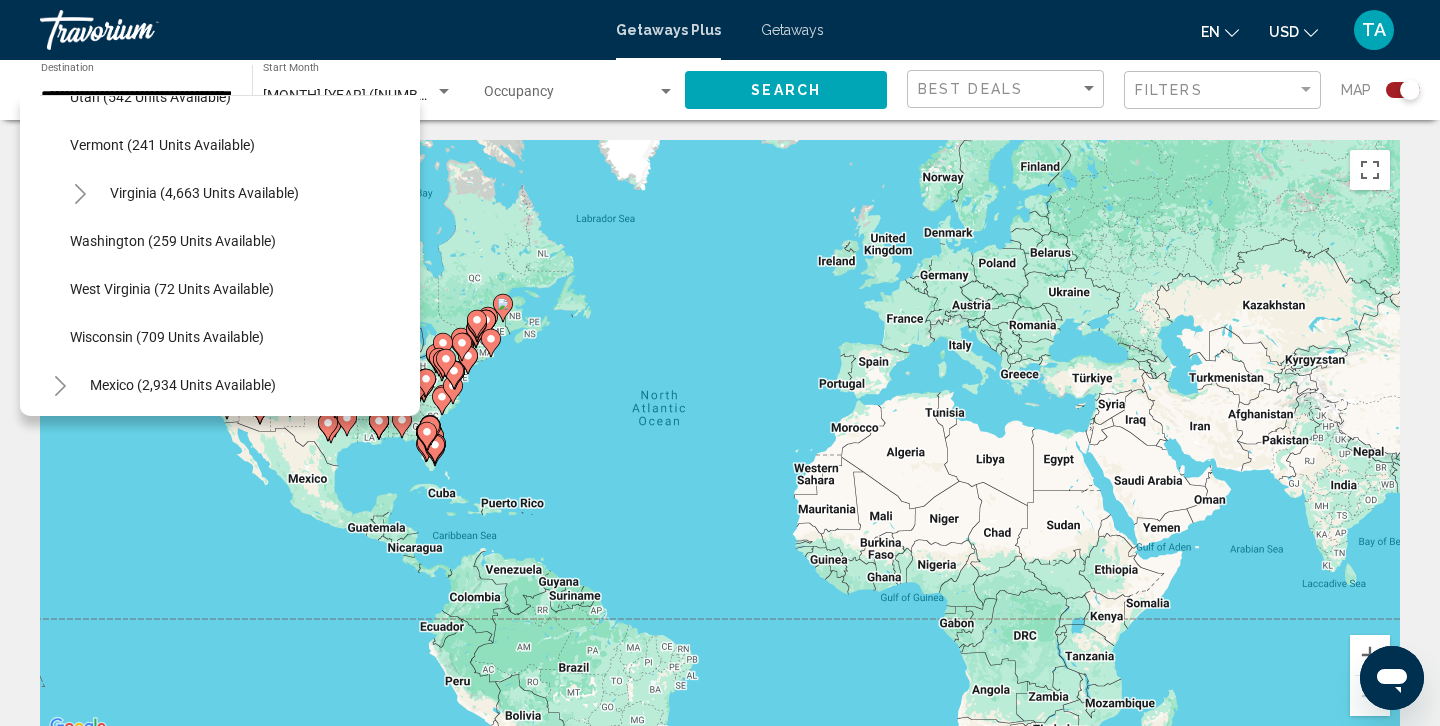 scroll, scrollTop: 1660, scrollLeft: 0, axis: vertical 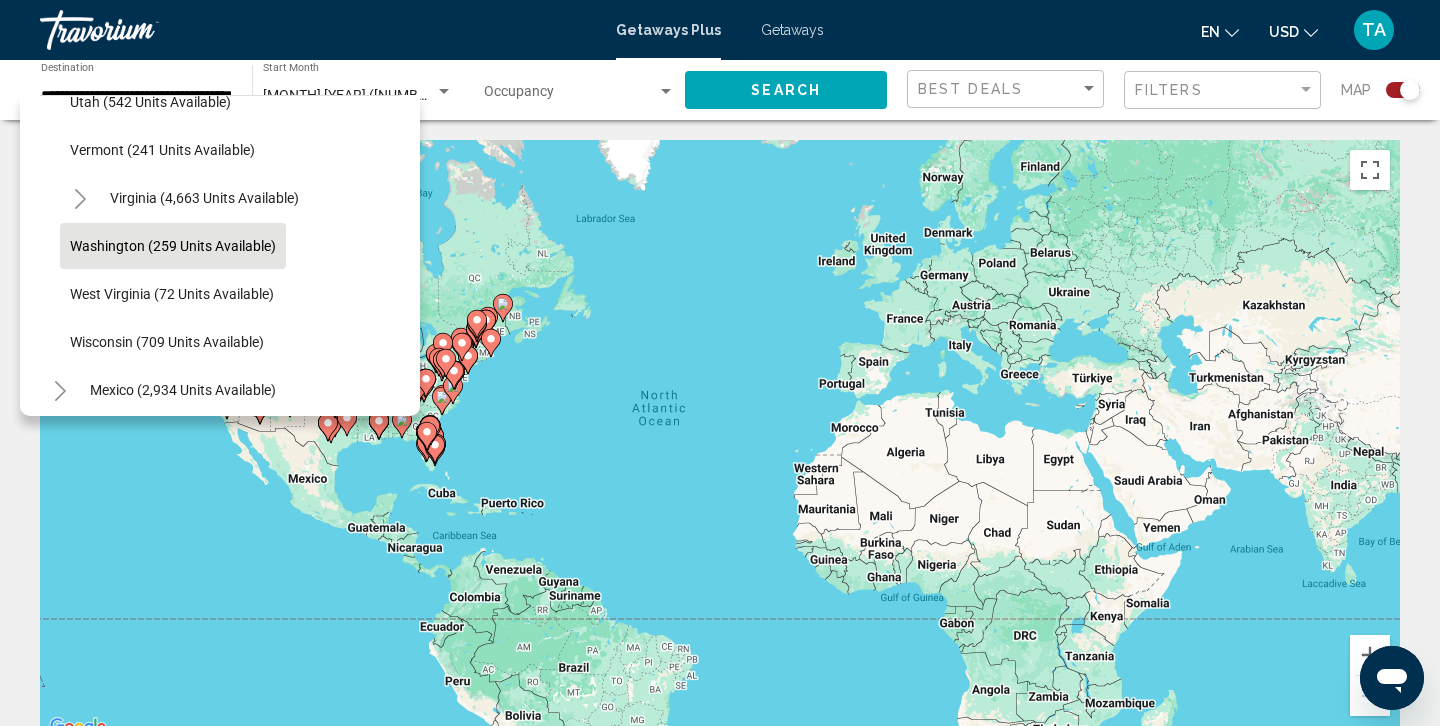 click on "Washington (259 units available)" 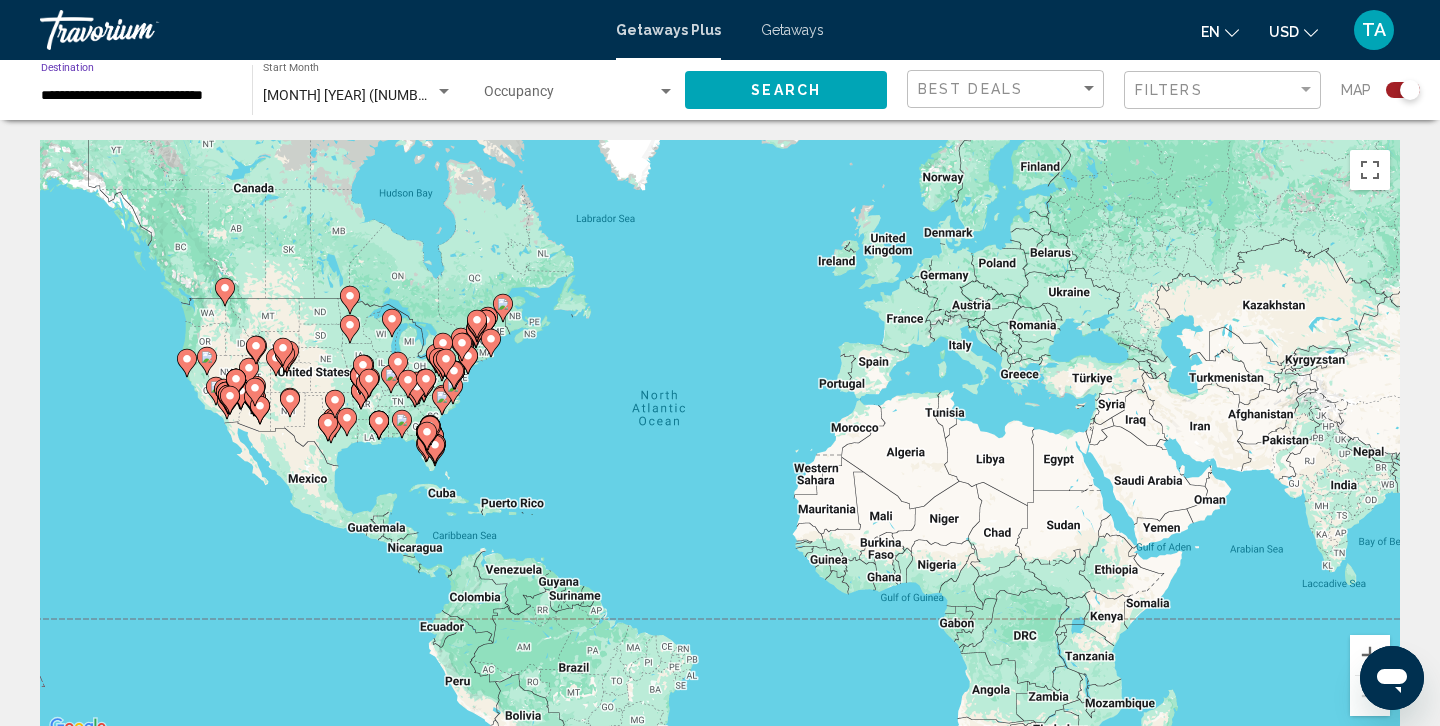 click on "Search" 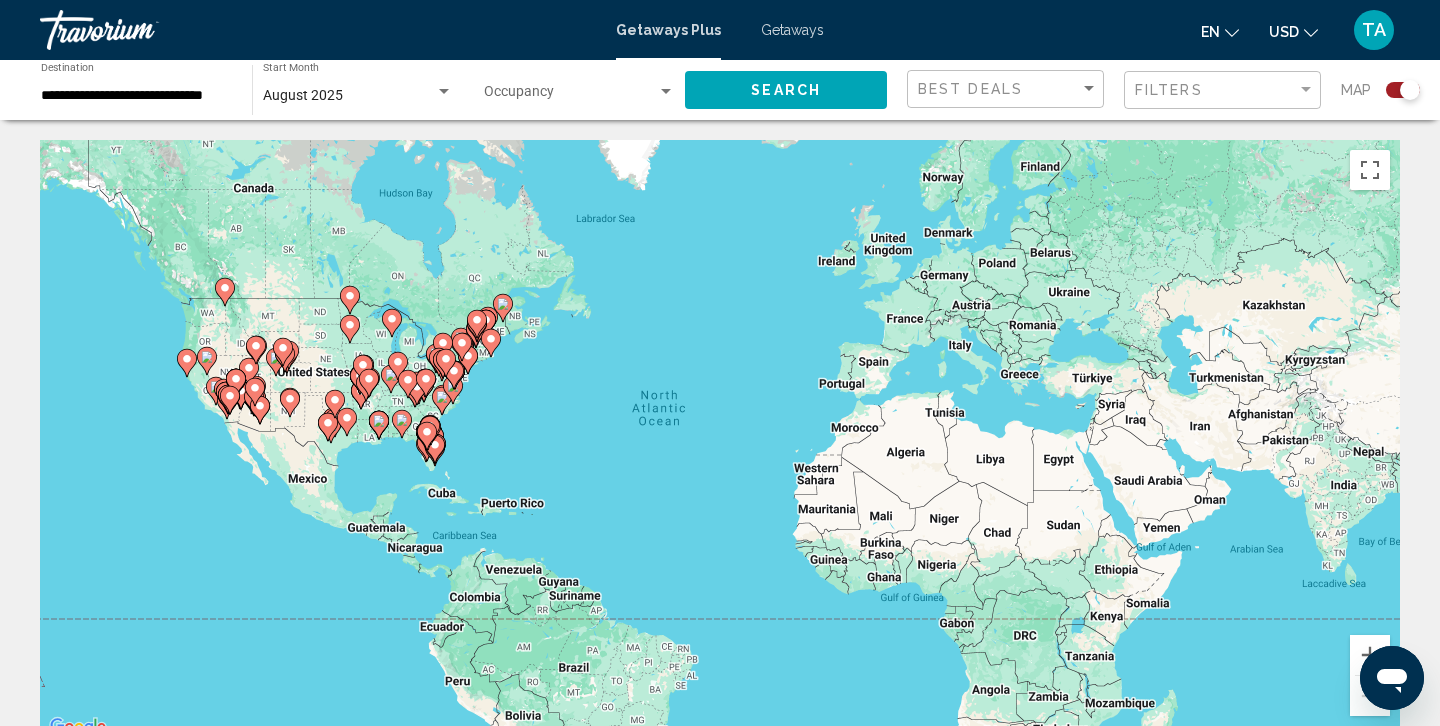 scroll, scrollTop: 0, scrollLeft: 0, axis: both 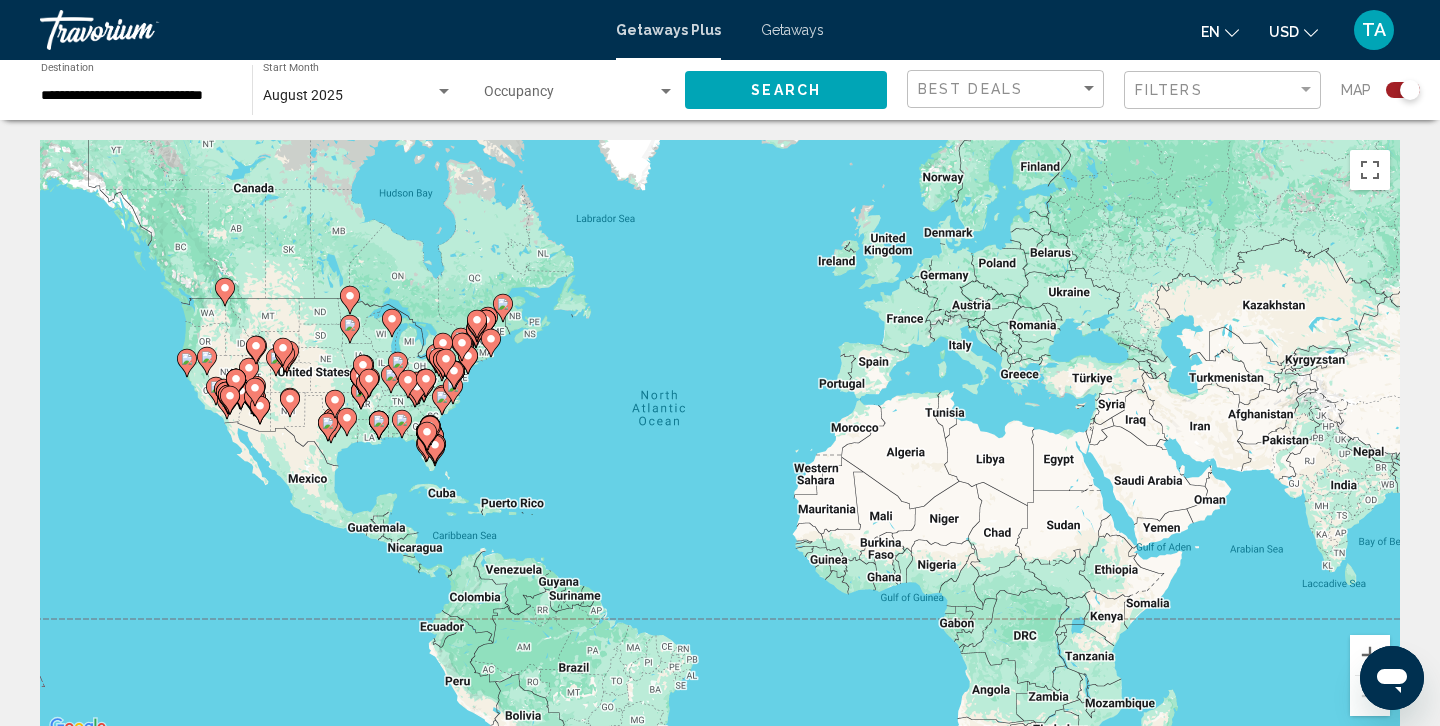 click on "**********" at bounding box center (136, 96) 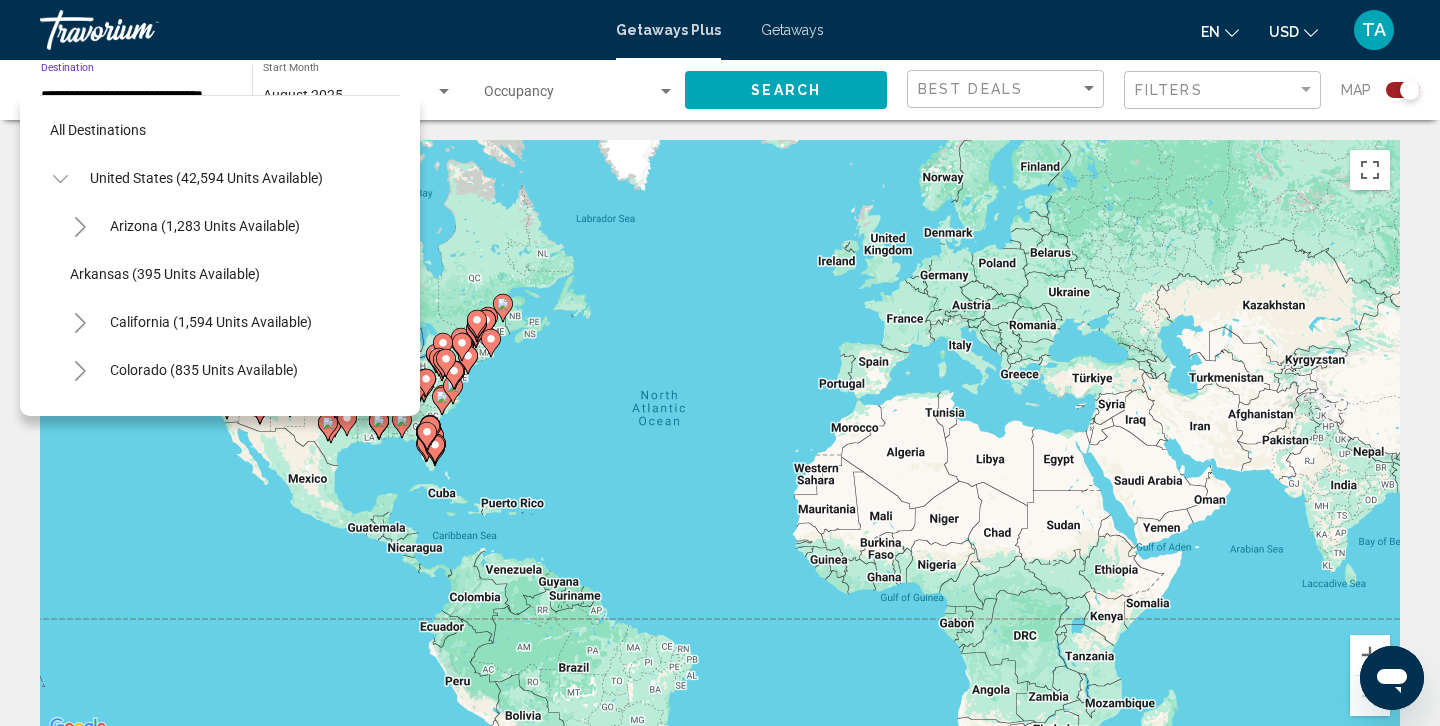 scroll, scrollTop: 1655, scrollLeft: 0, axis: vertical 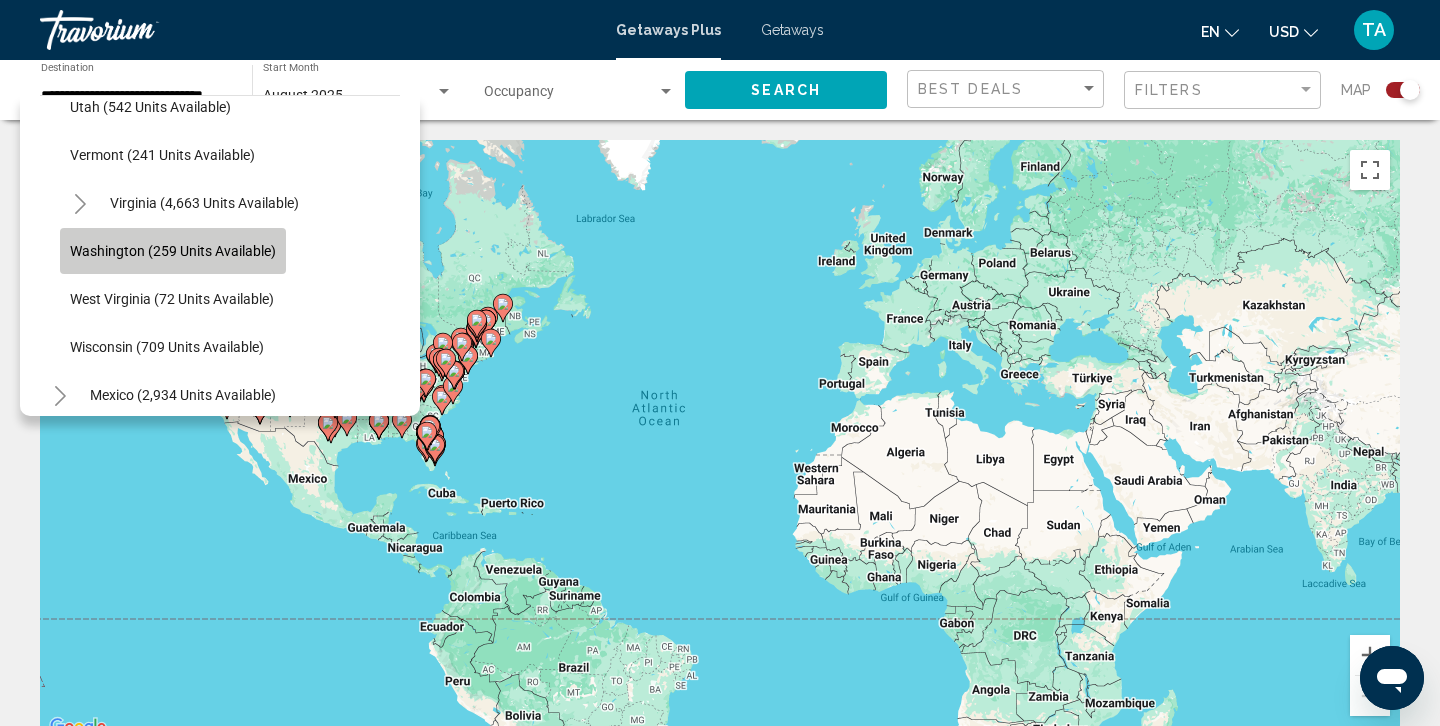 click on "Washington (259 units available)" 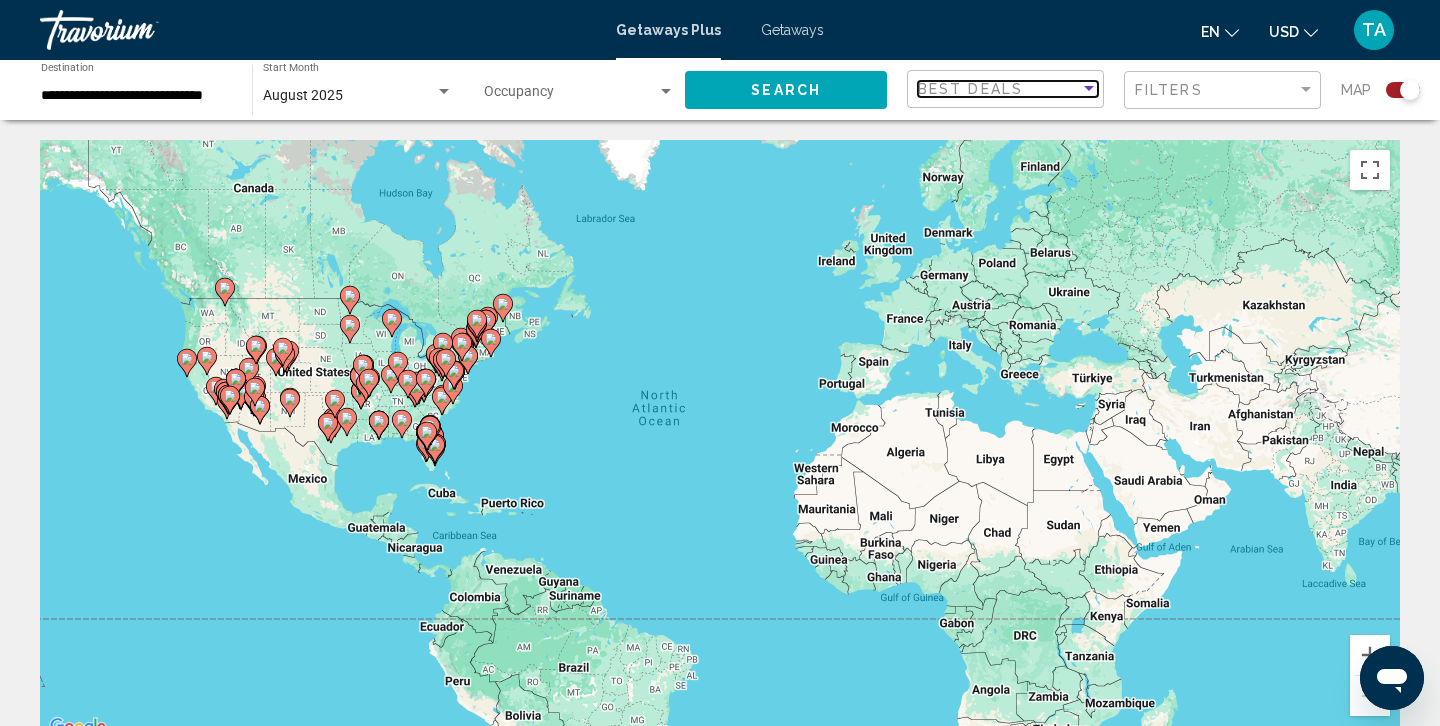 click at bounding box center [1089, 89] 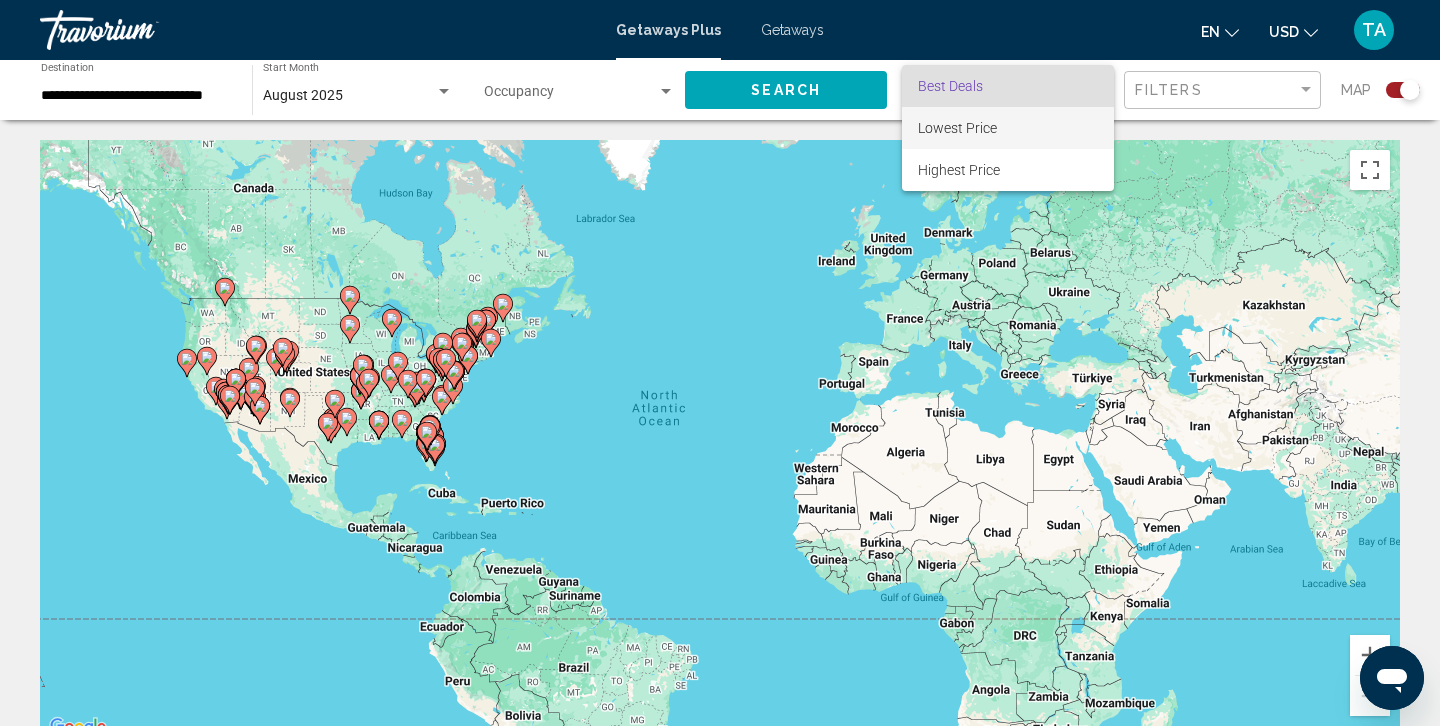 click on "Lowest Price" at bounding box center (1008, 128) 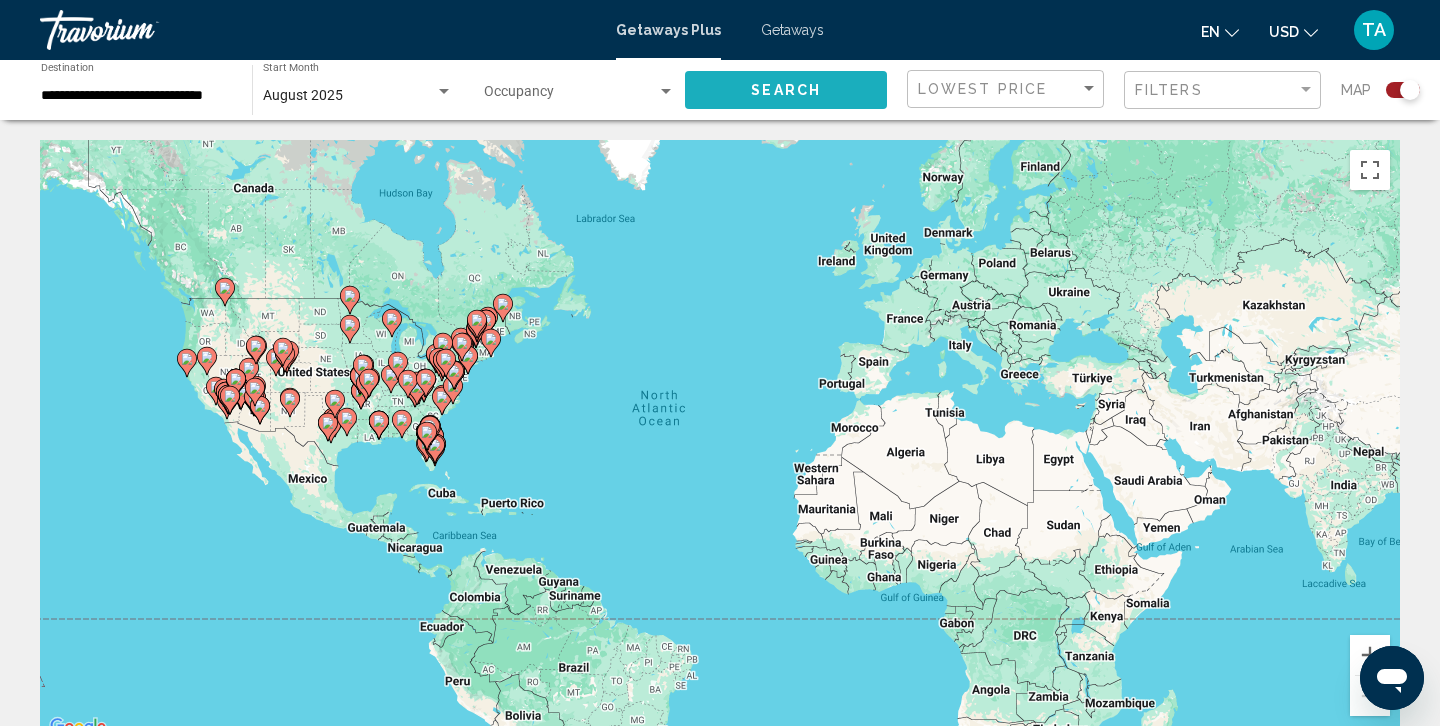 click on "Search" 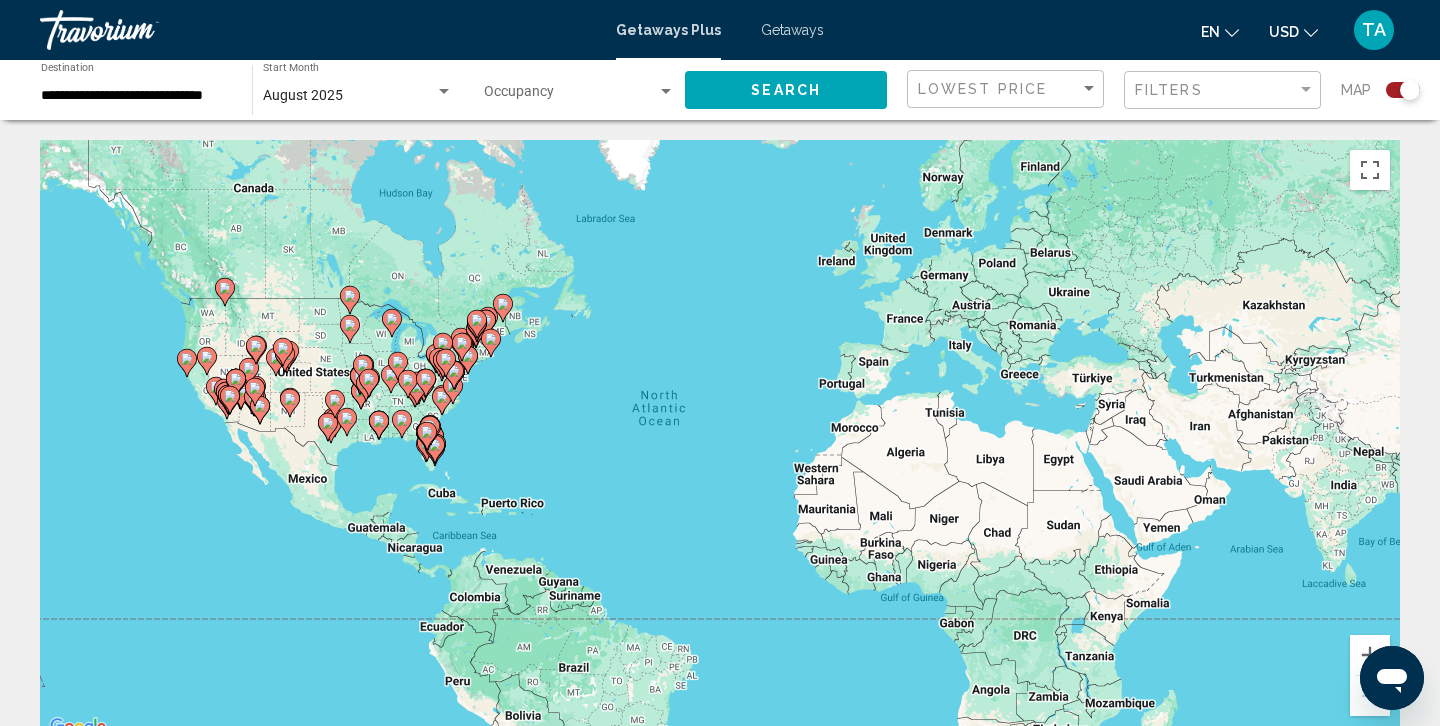 scroll, scrollTop: 0, scrollLeft: 0, axis: both 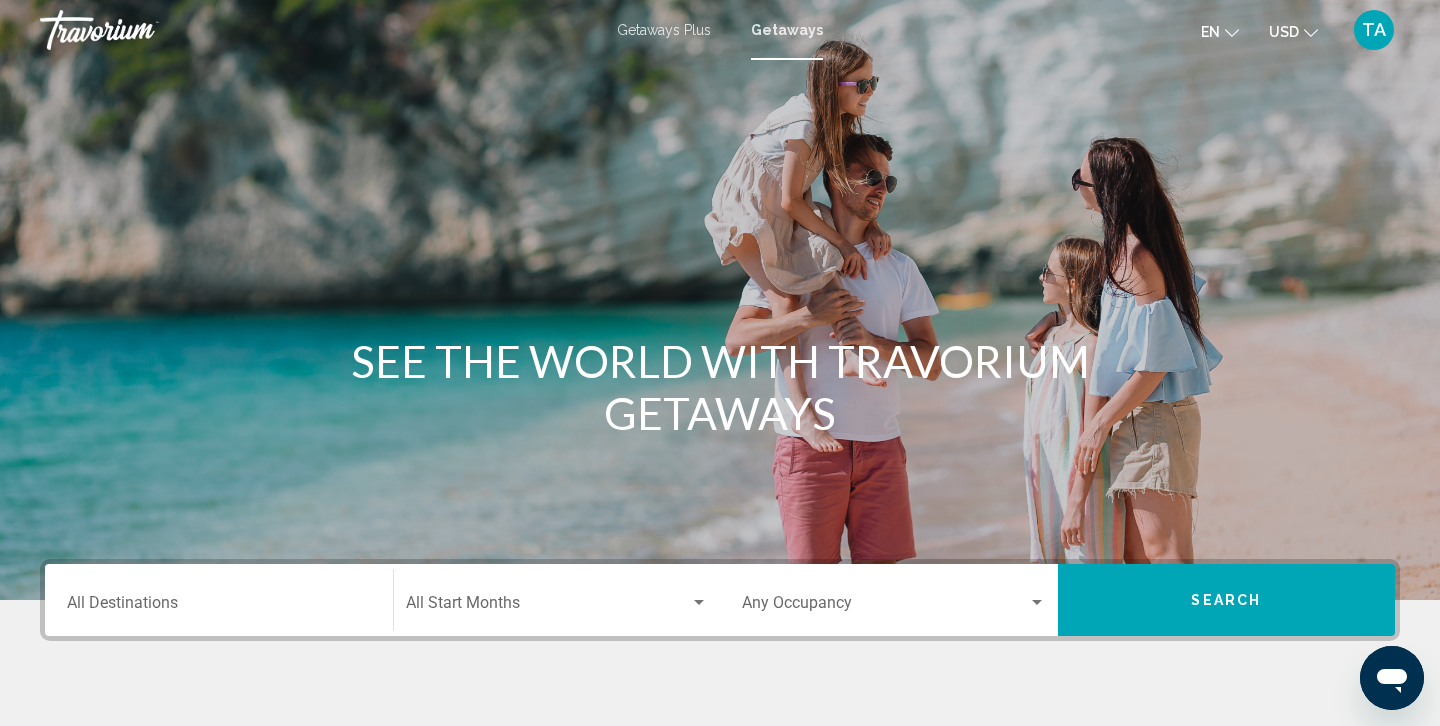 click on "Destination All Destinations" at bounding box center [219, 607] 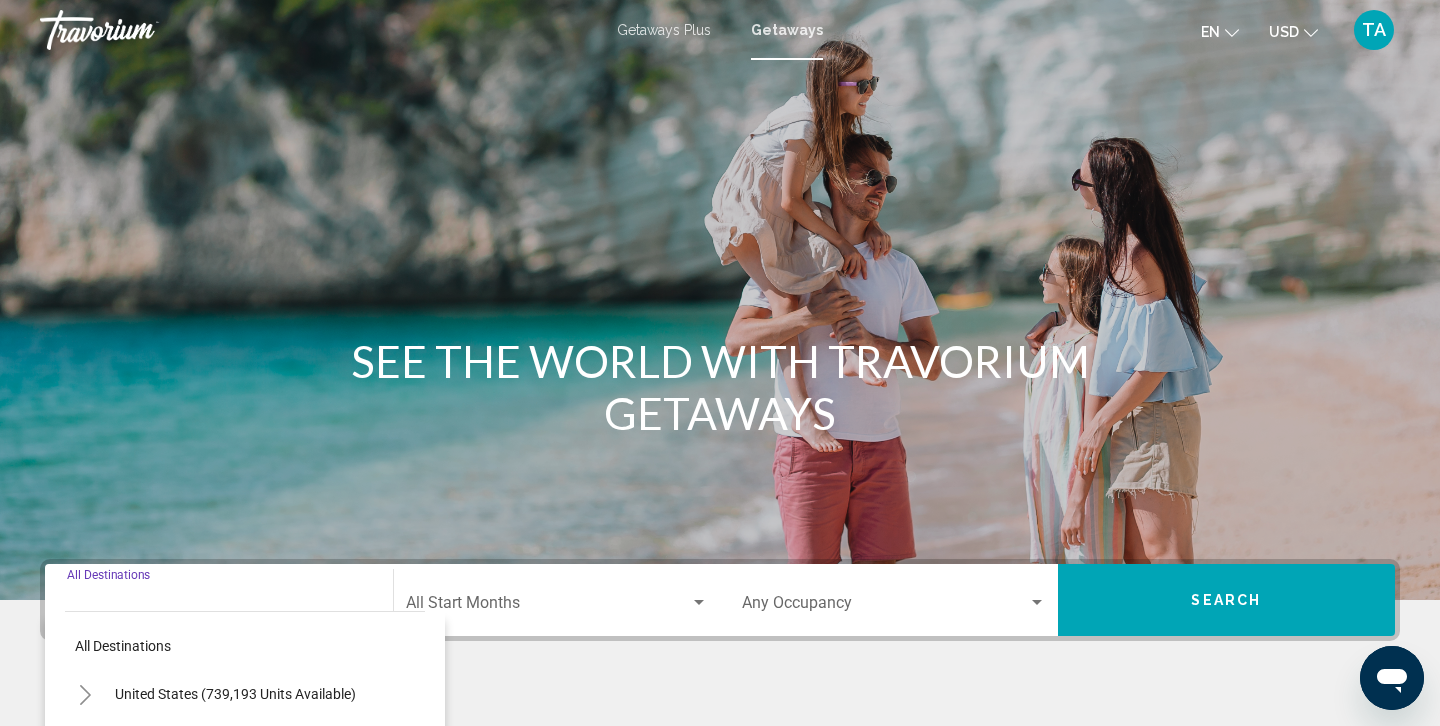 scroll, scrollTop: 360, scrollLeft: 0, axis: vertical 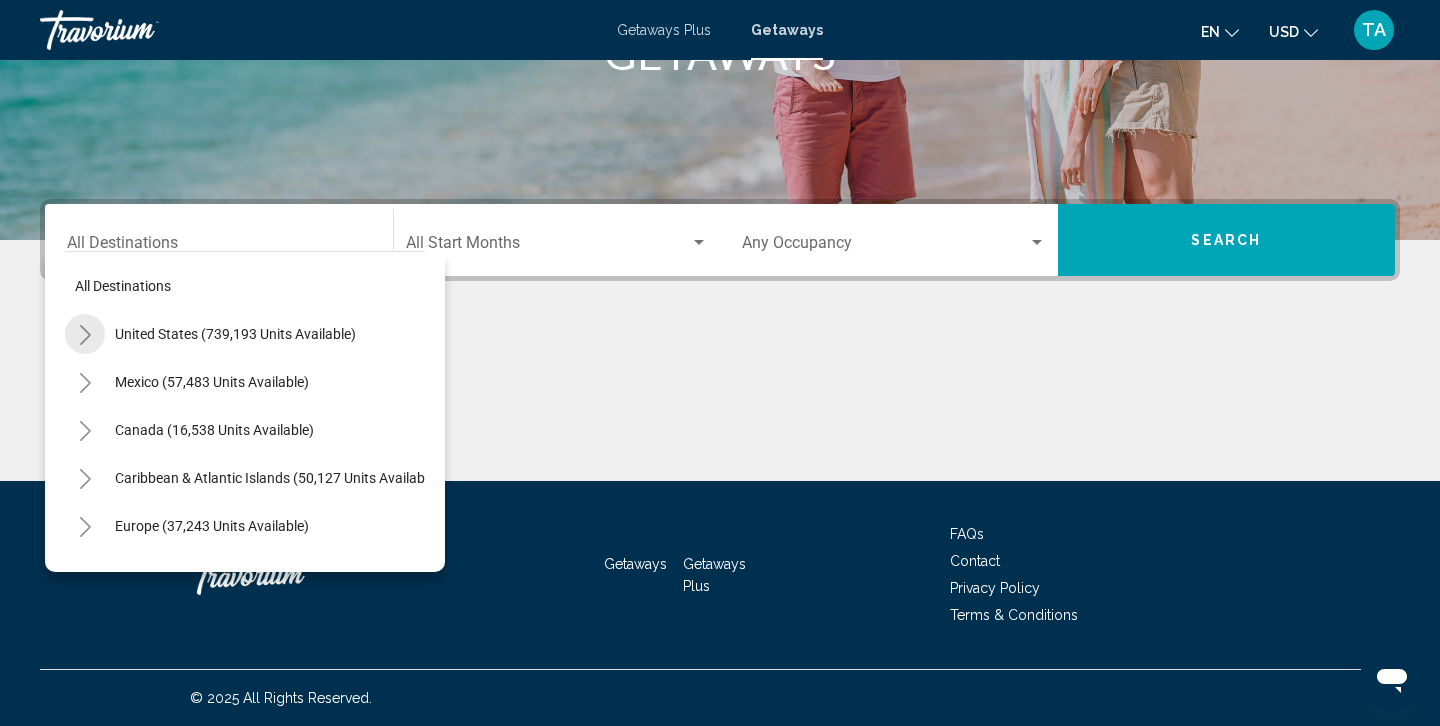 click 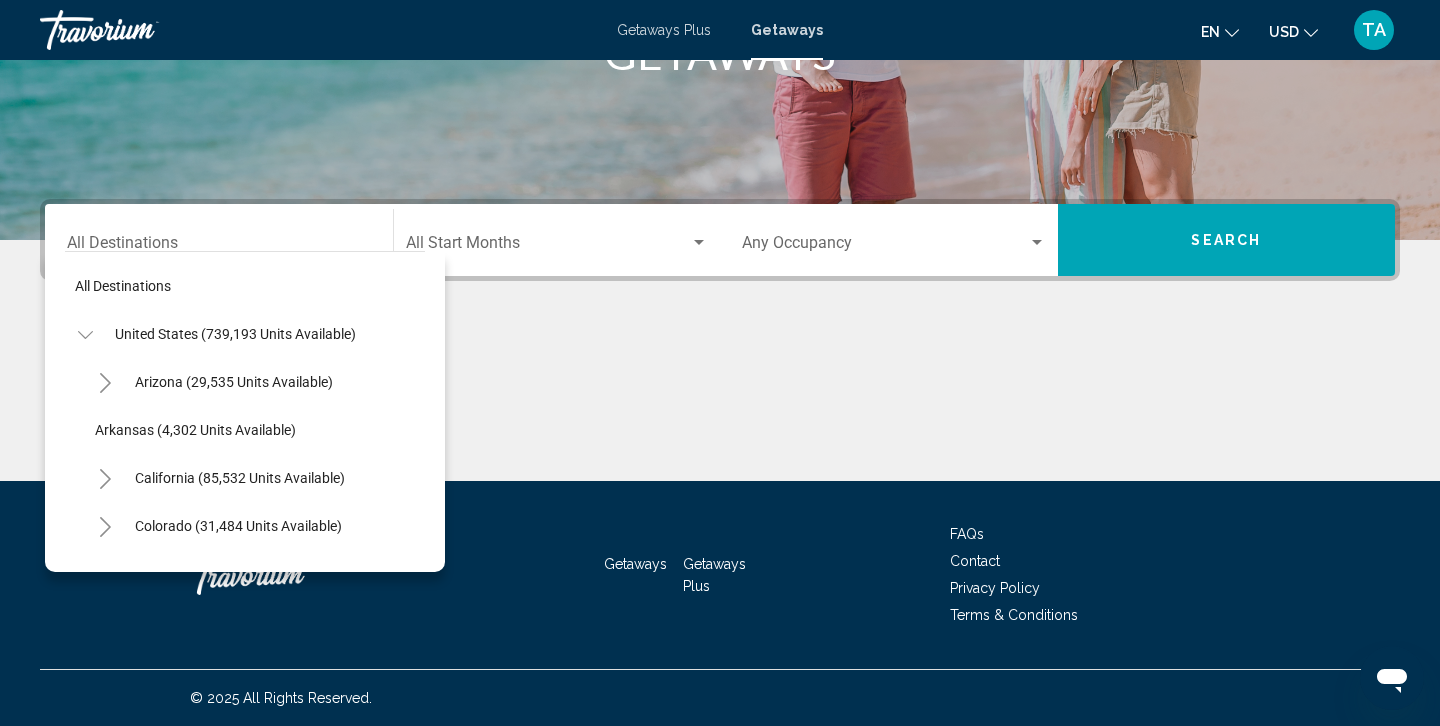 click 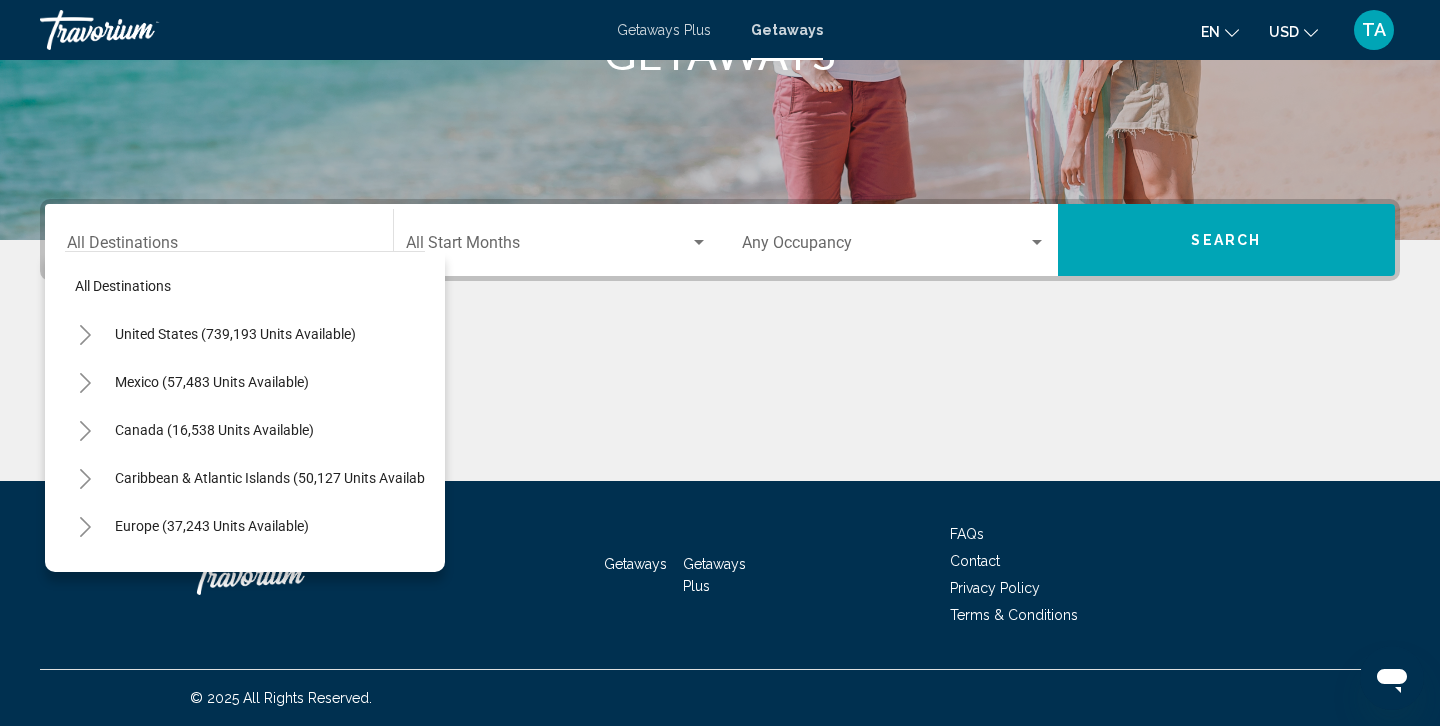 click 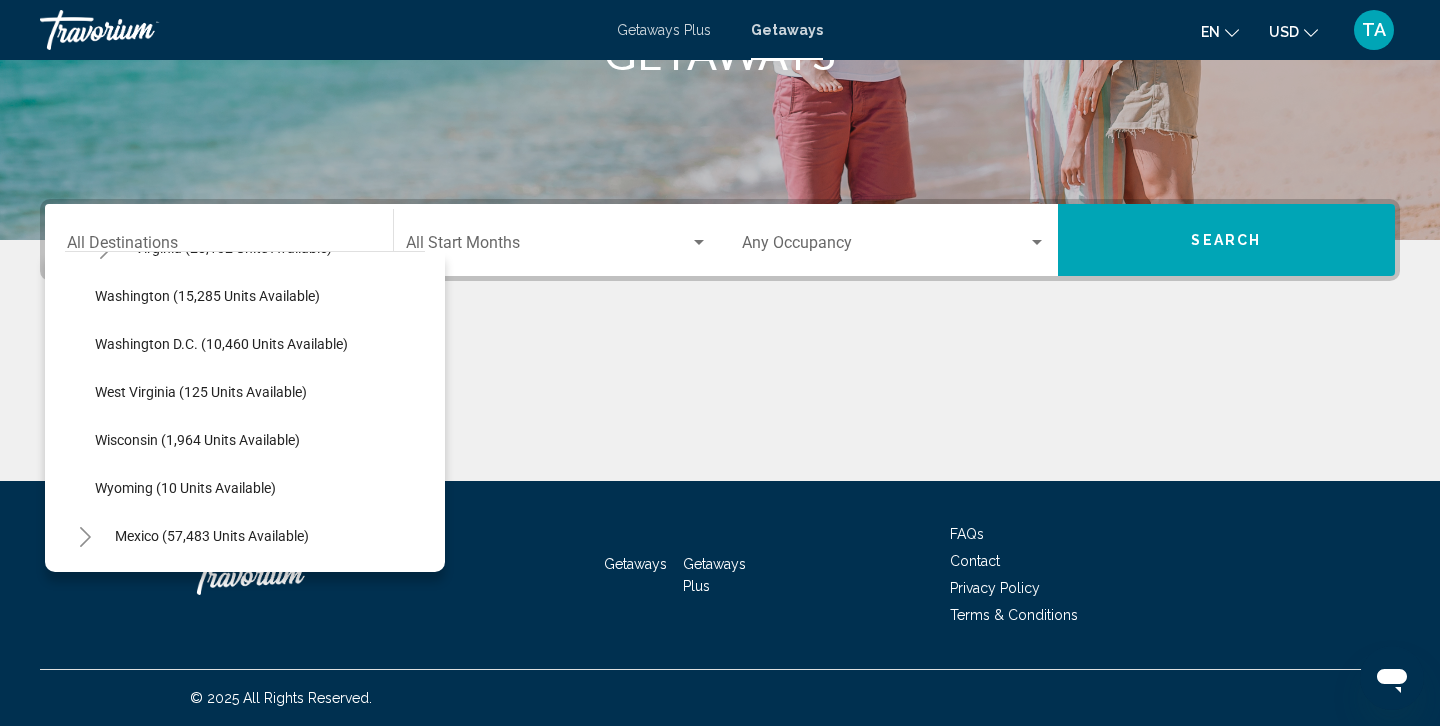 scroll, scrollTop: 2008, scrollLeft: 0, axis: vertical 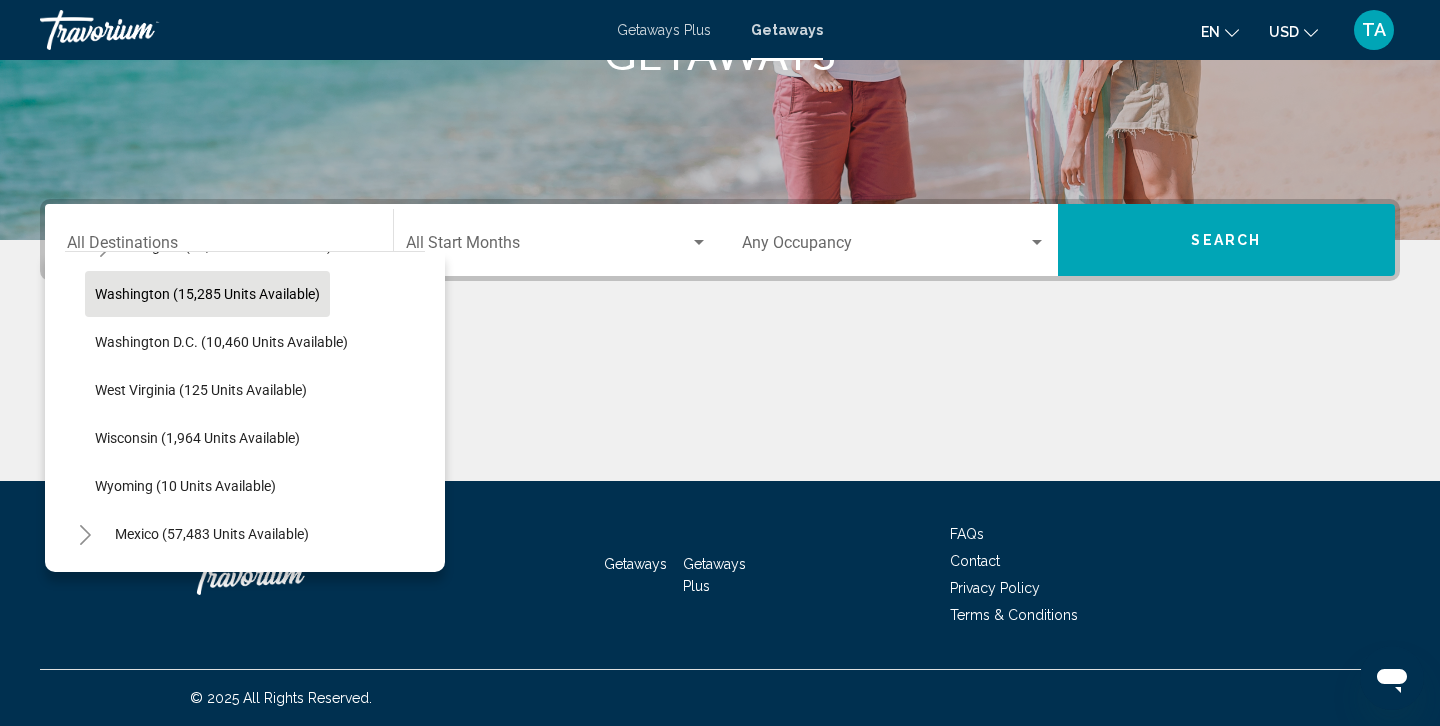 click on "Washington (15,285 units available)" 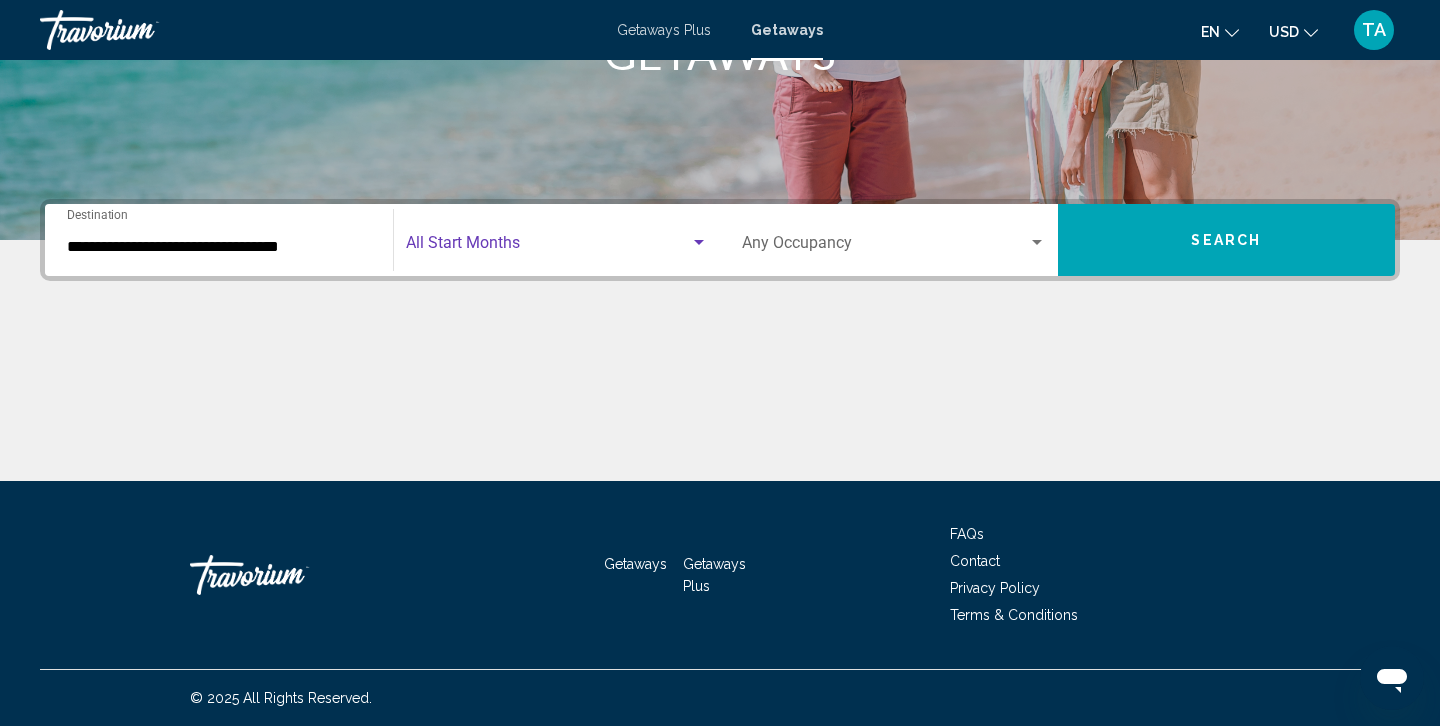 click at bounding box center [699, 243] 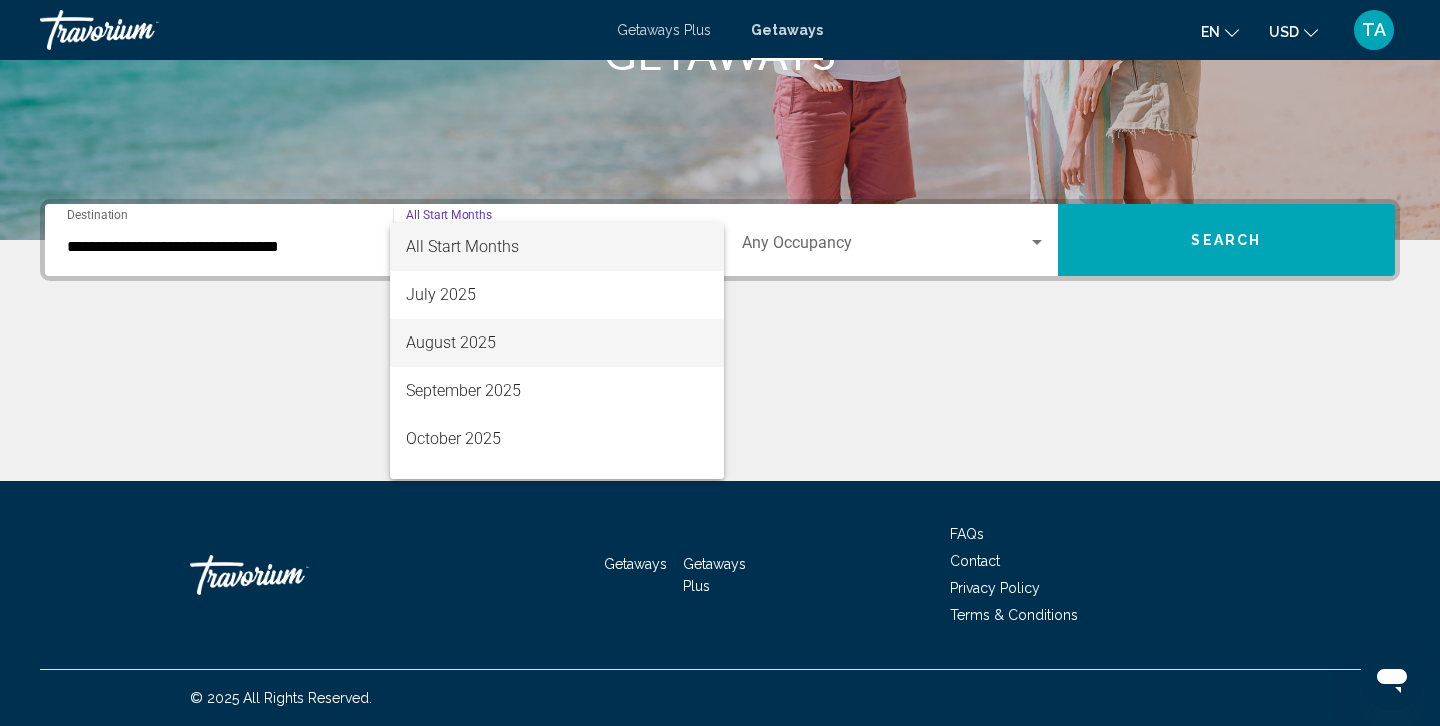 click on "August 2025" at bounding box center [557, 343] 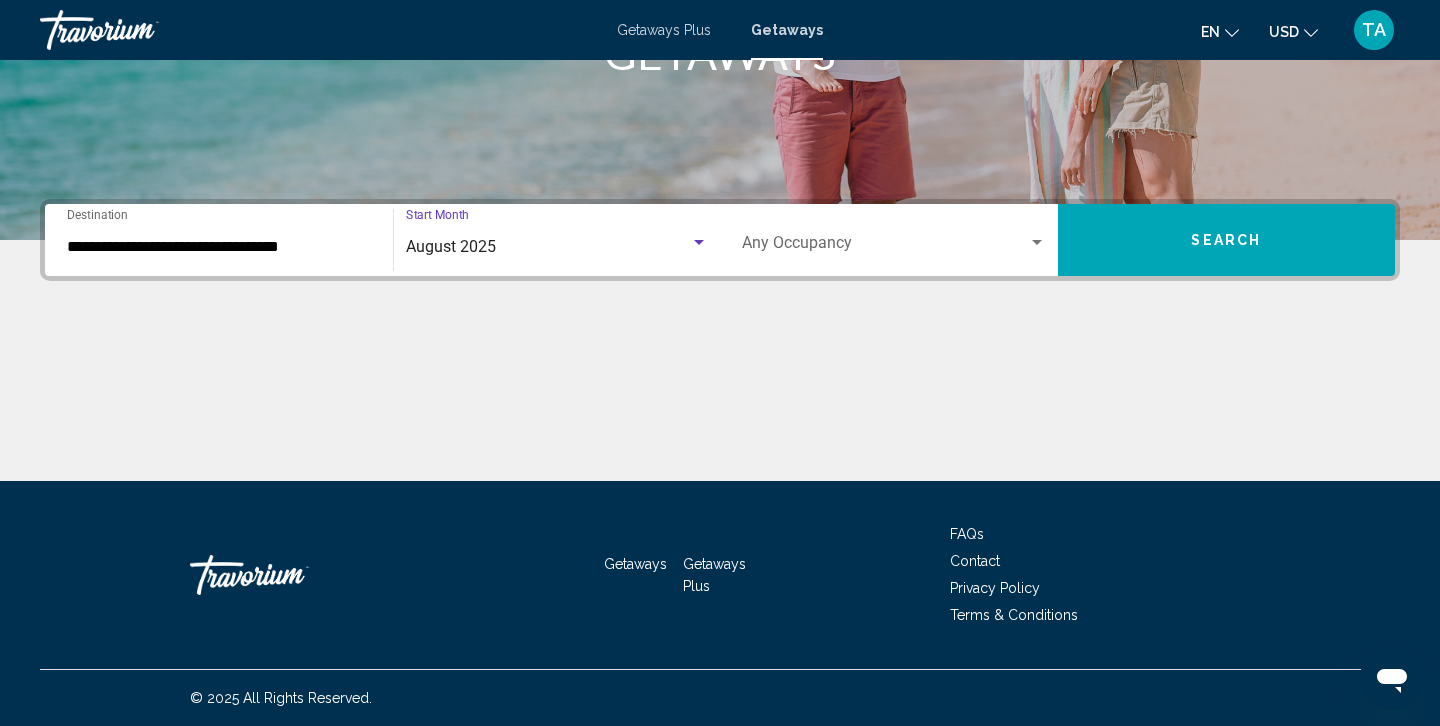 click at bounding box center [1037, 242] 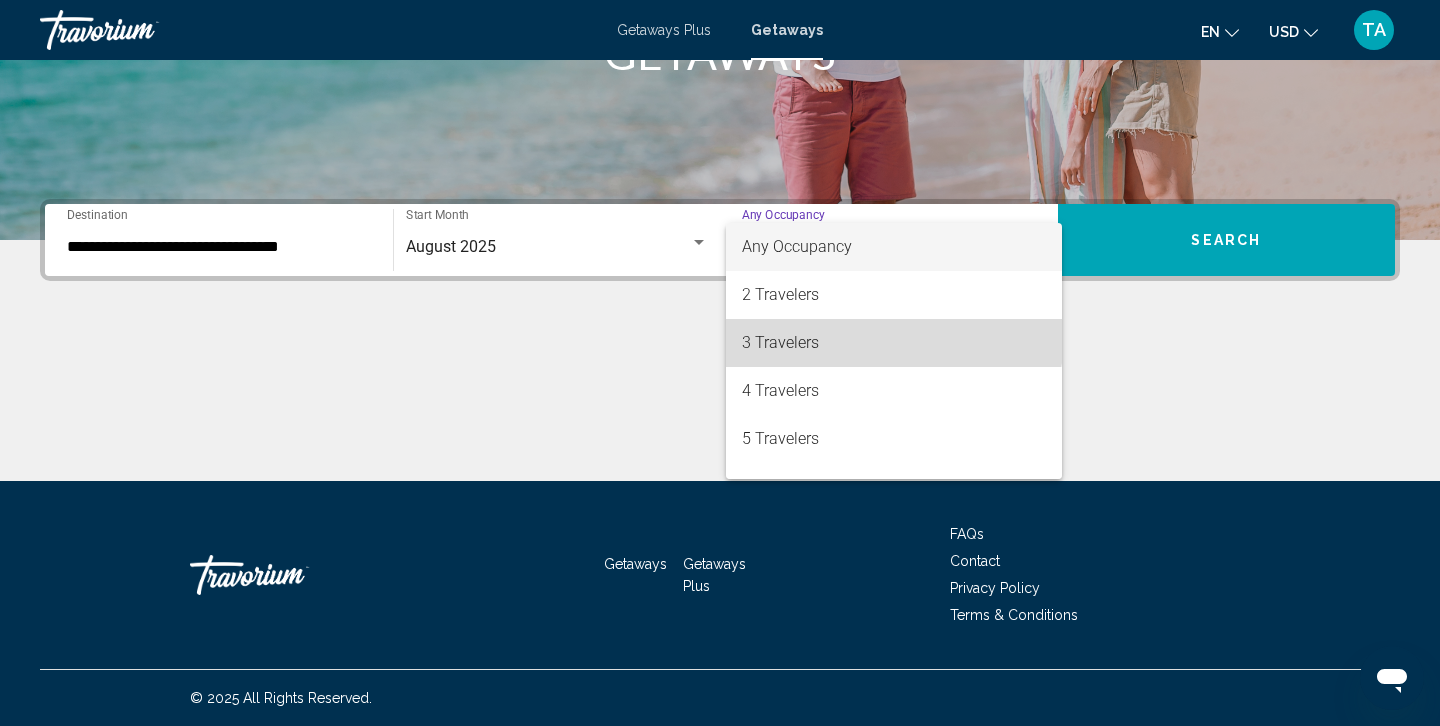 click on "3 Travelers" at bounding box center [894, 343] 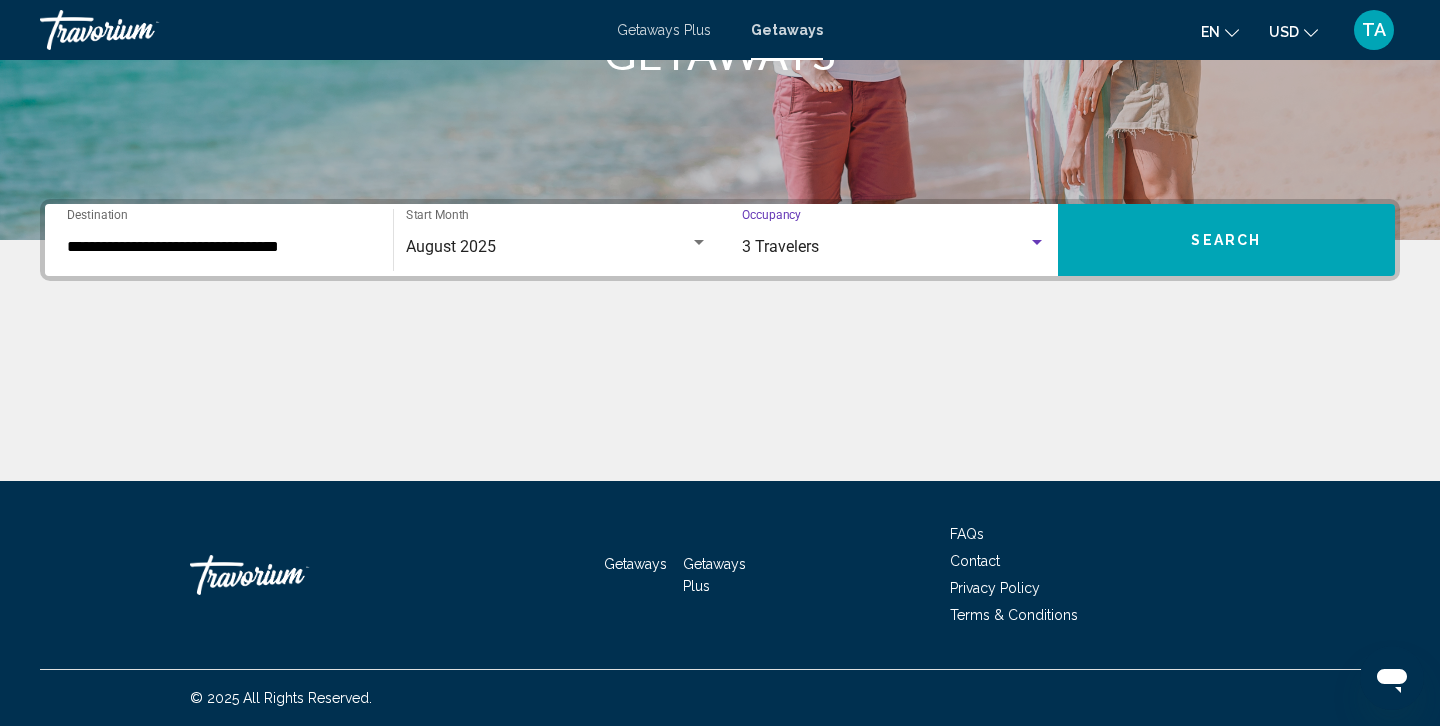 click on "Search" at bounding box center [1226, 241] 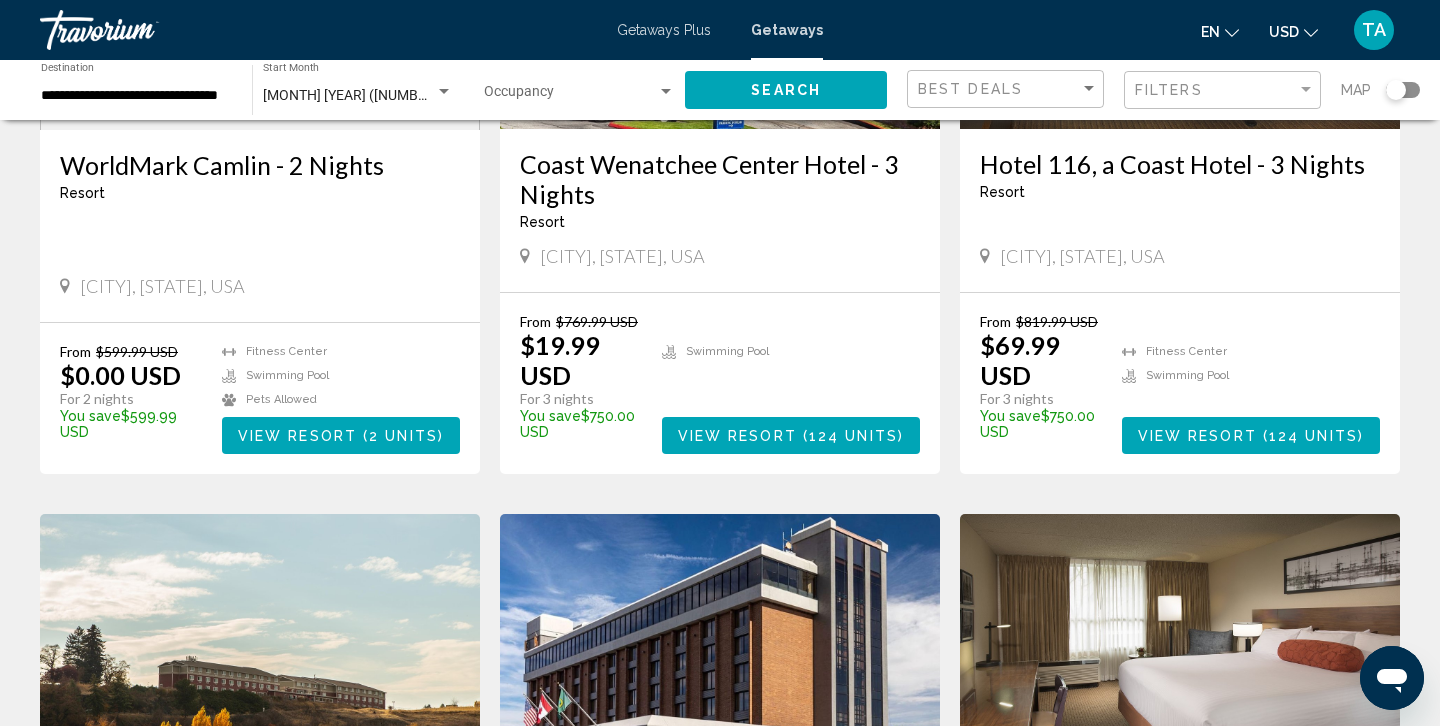 scroll, scrollTop: 394, scrollLeft: 0, axis: vertical 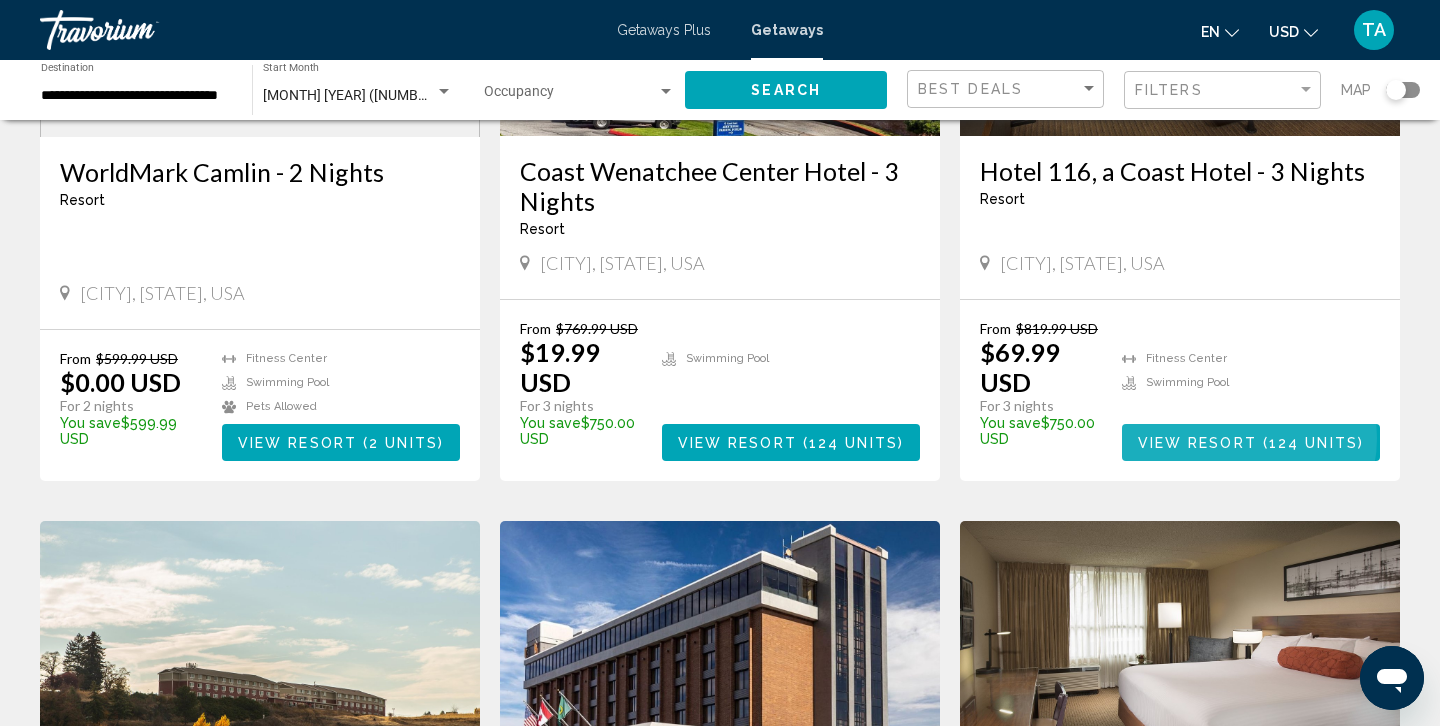 click on "View Resort" at bounding box center [1197, 443] 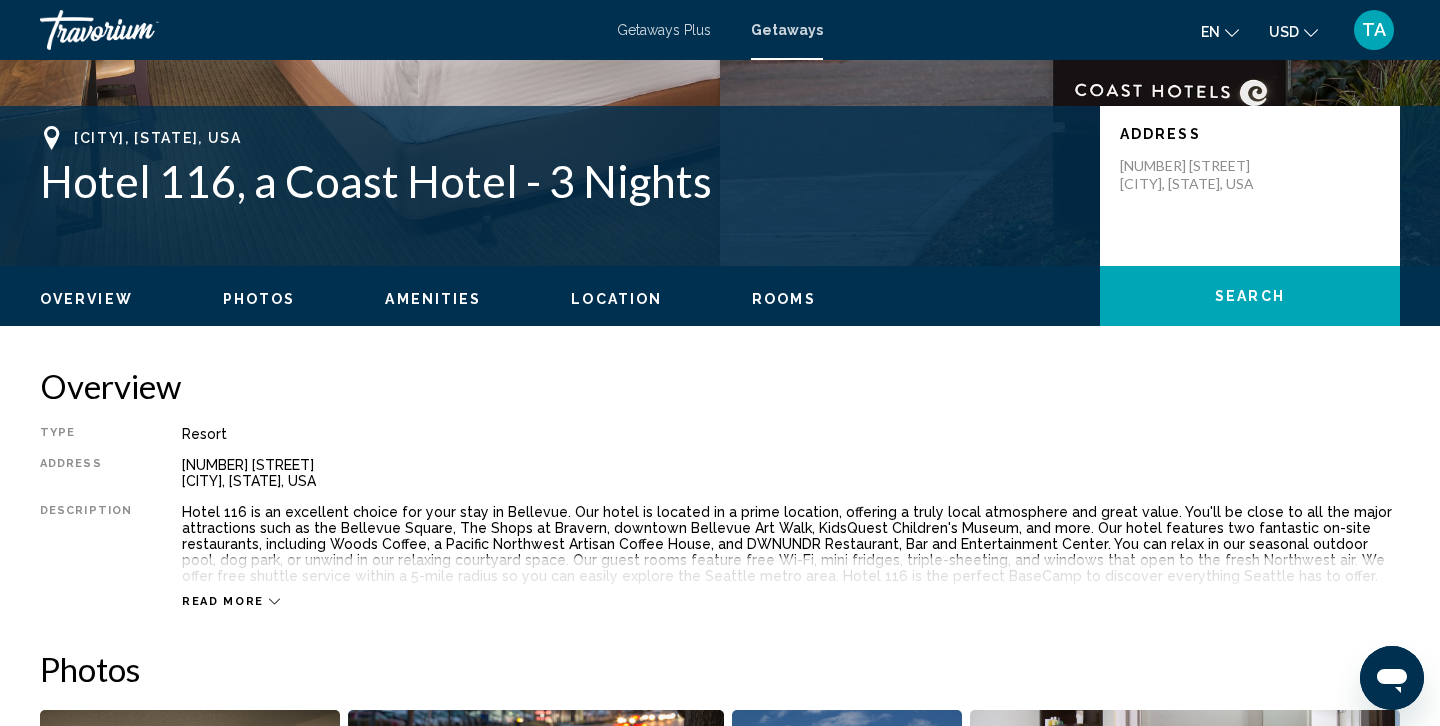 scroll, scrollTop: 0, scrollLeft: 0, axis: both 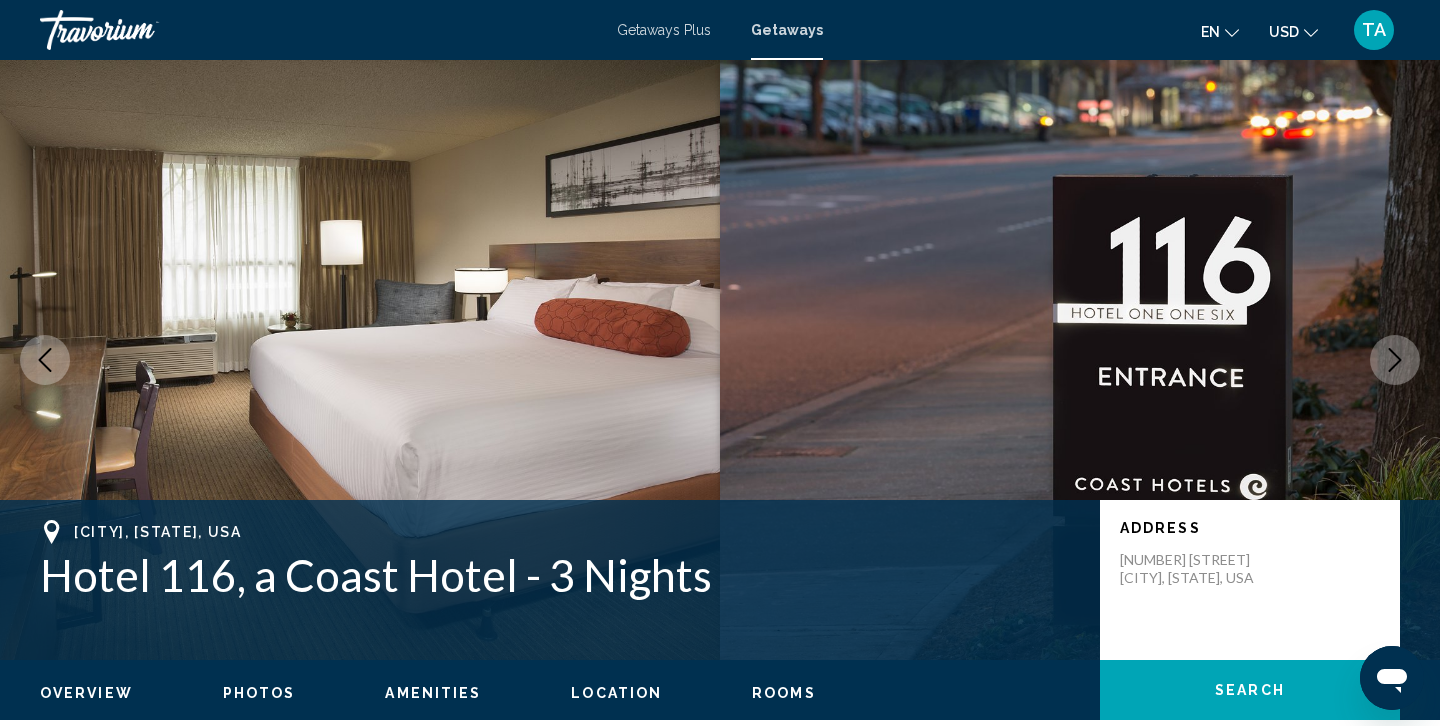 click 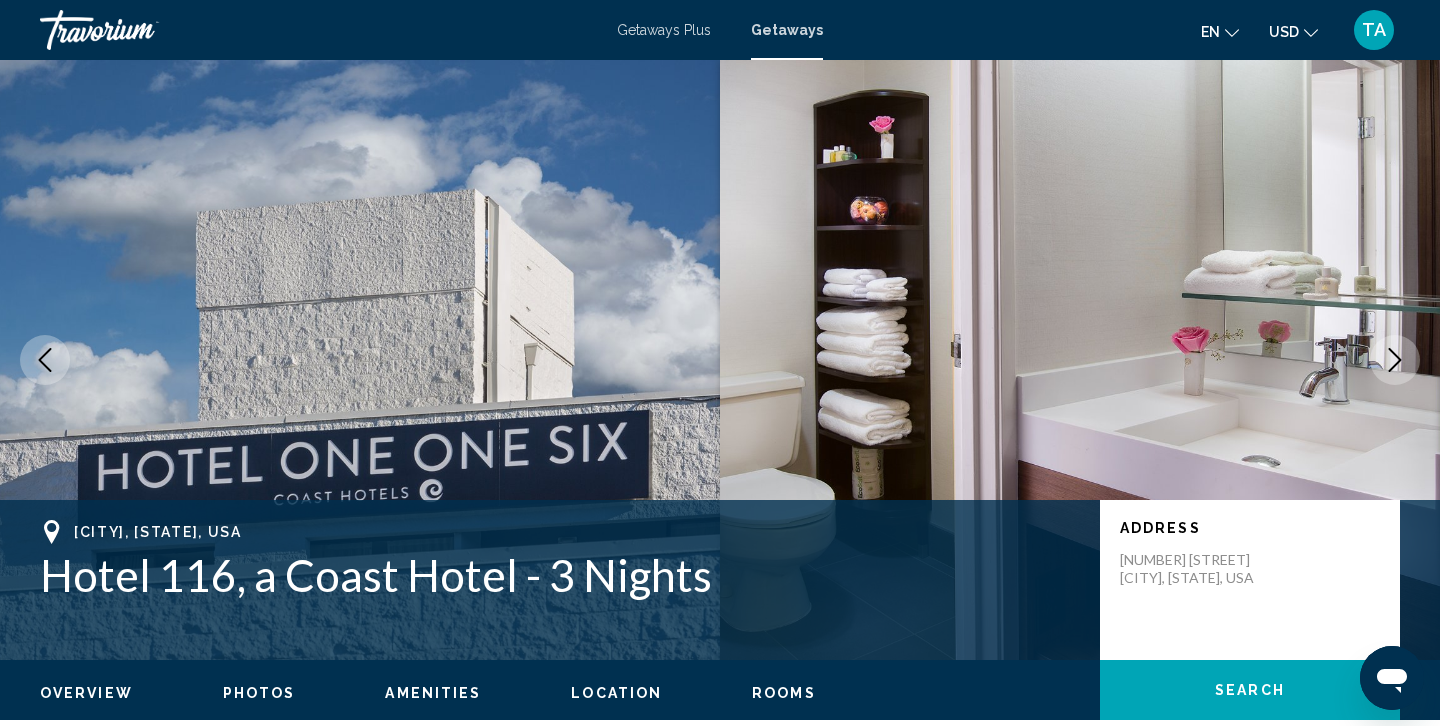 click 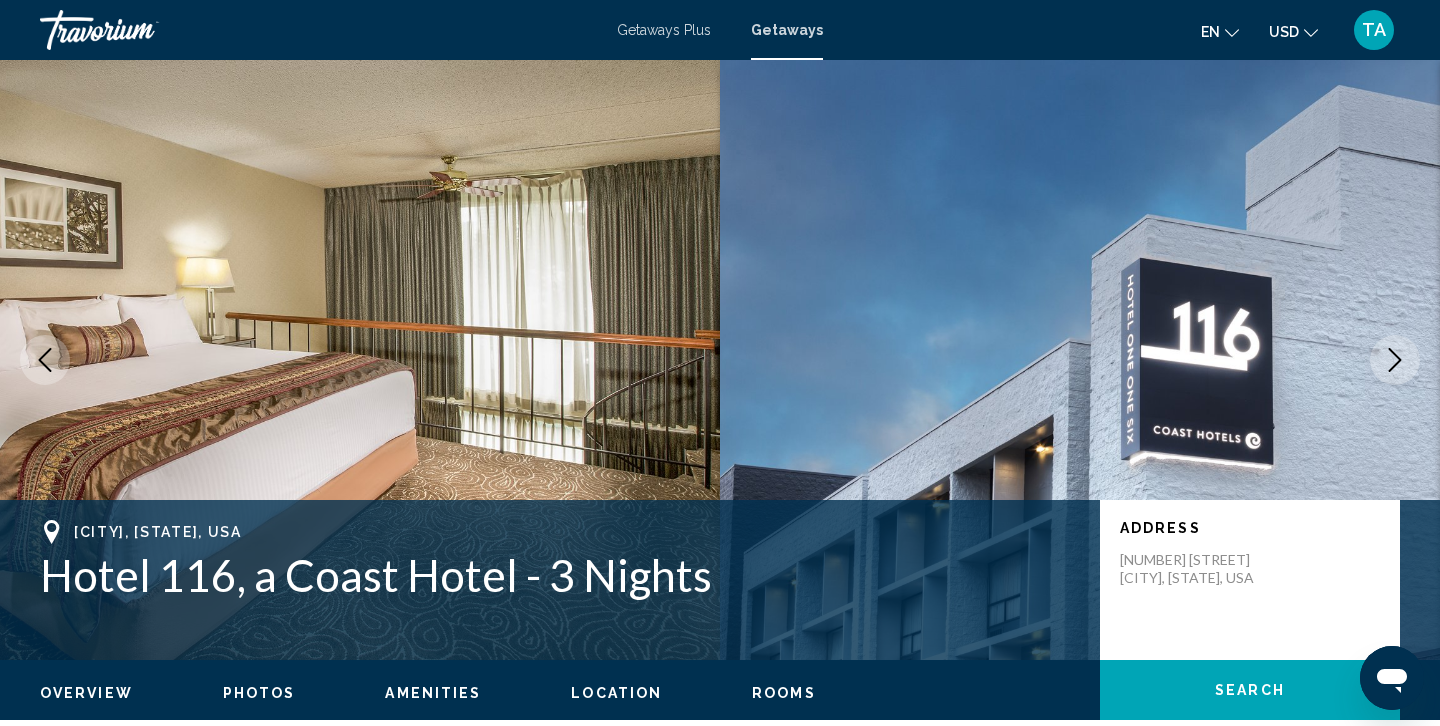 click 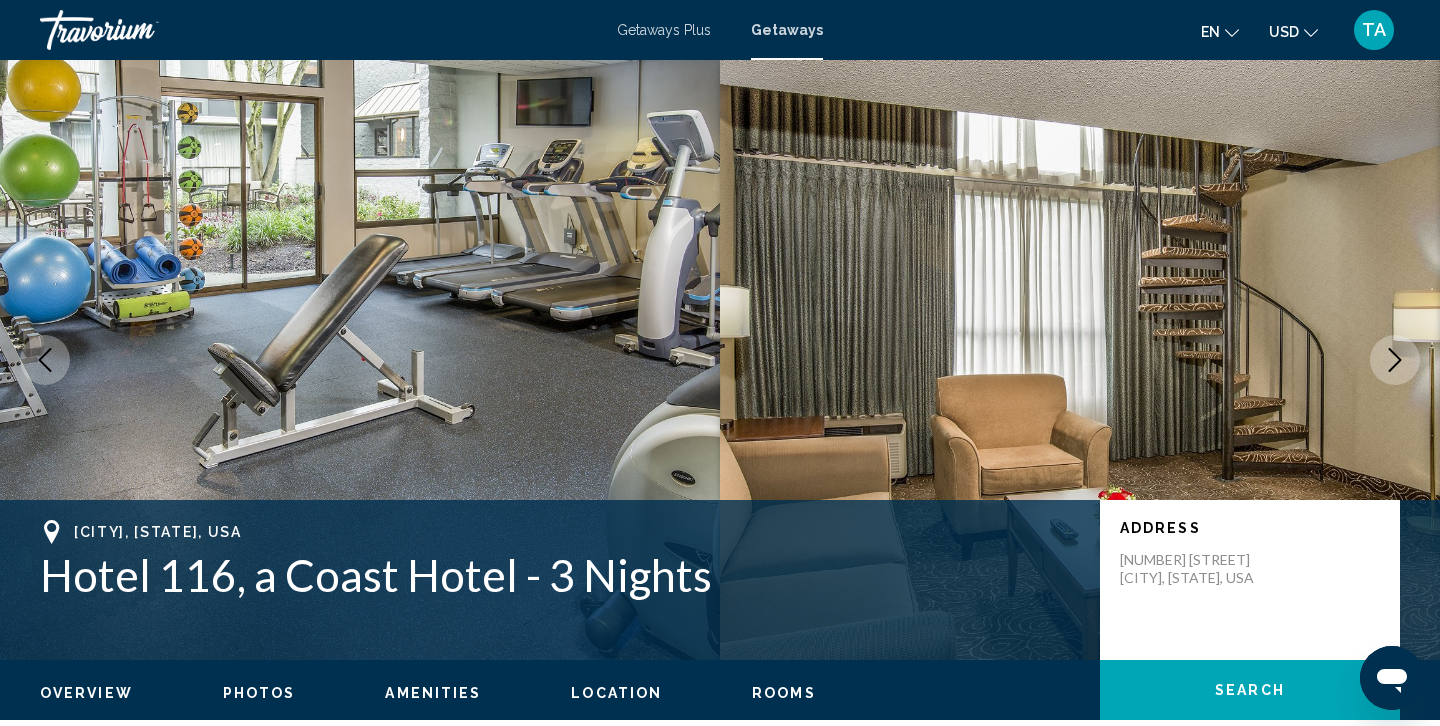 click 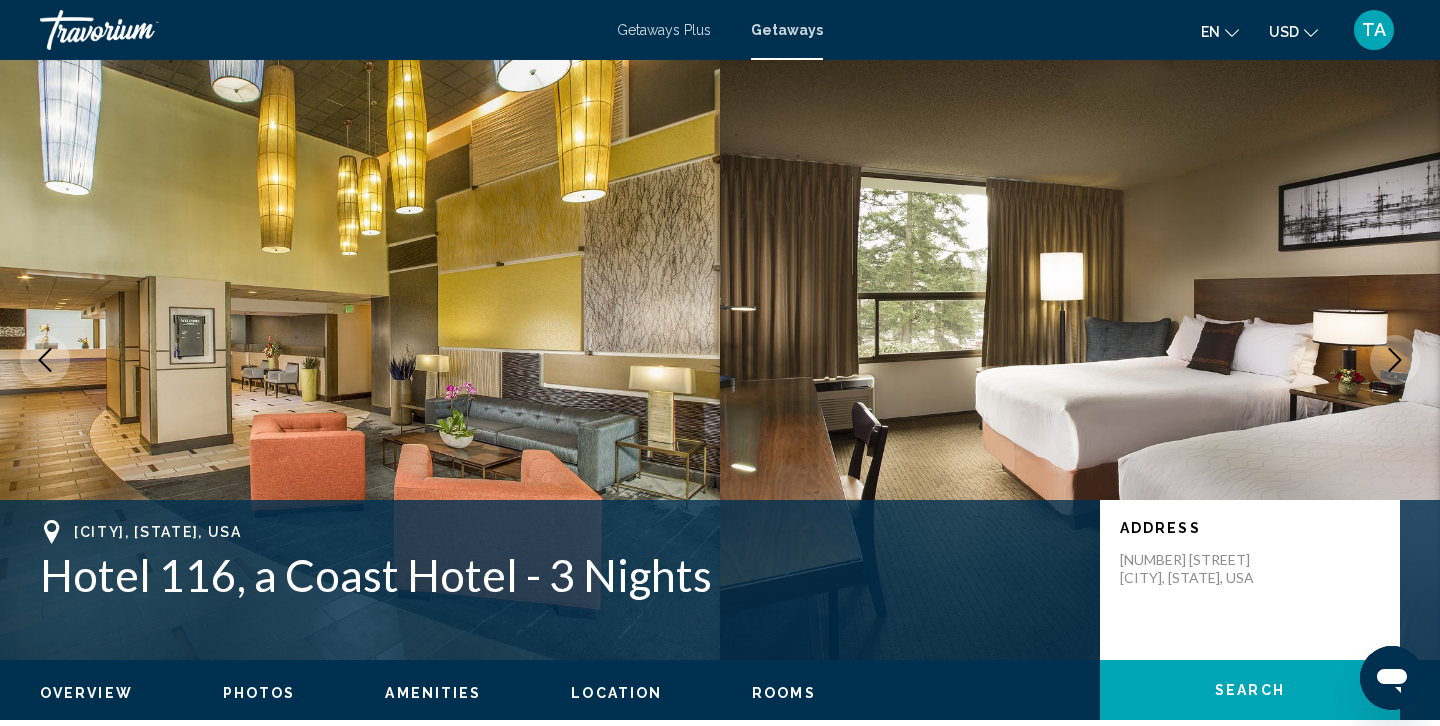 click 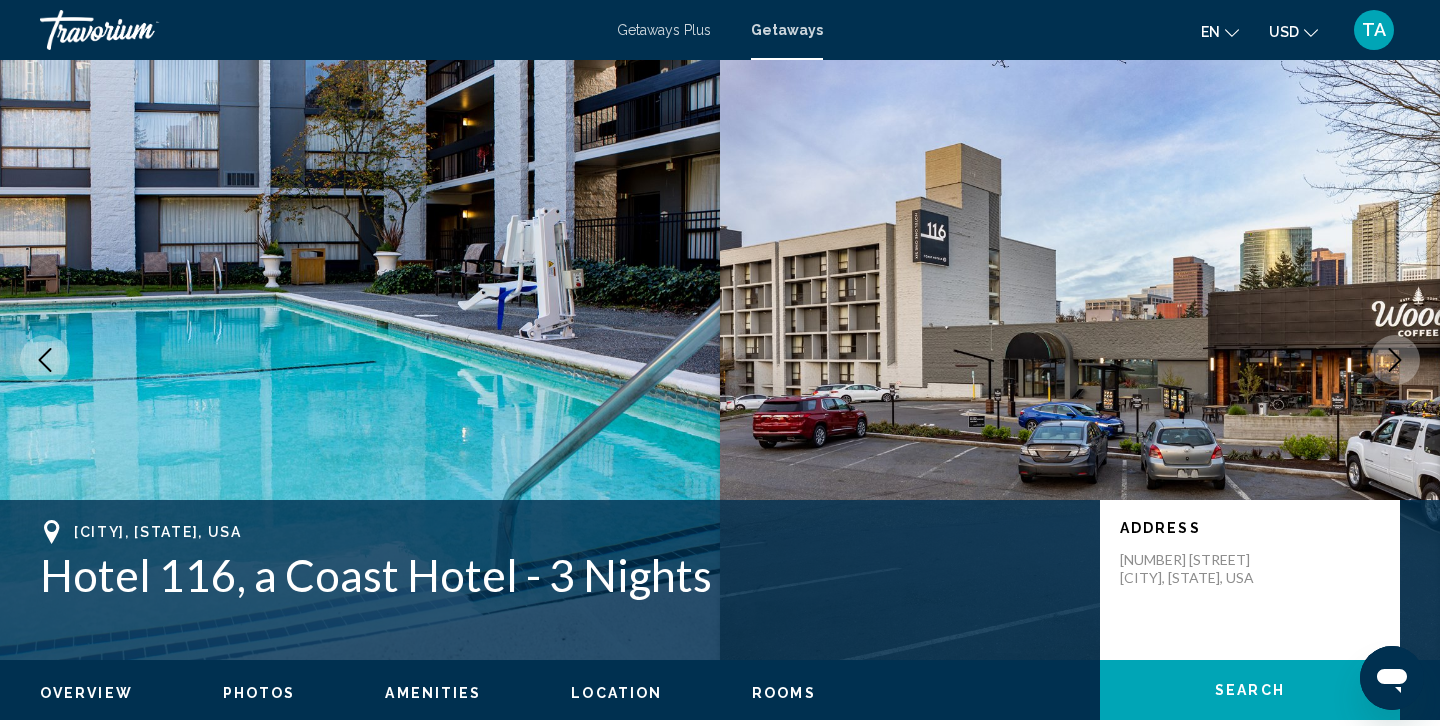 click 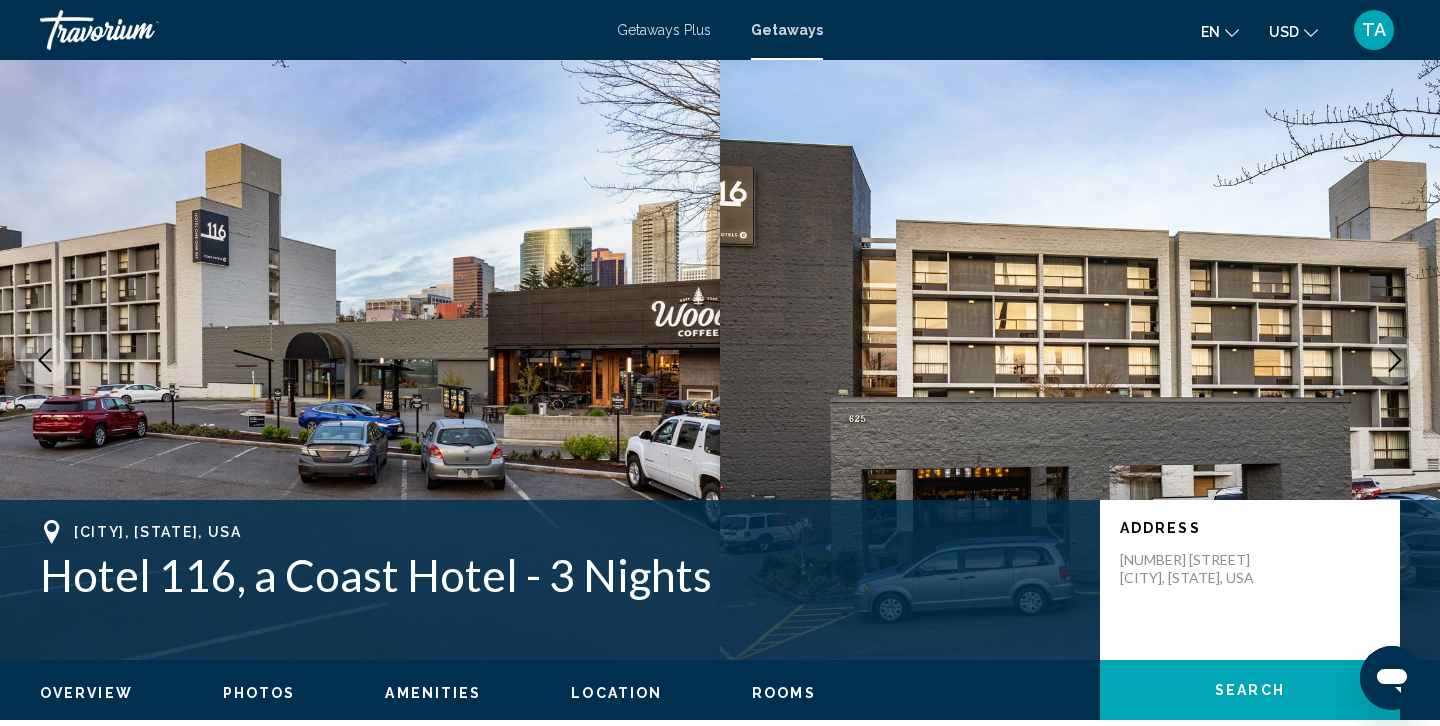 click 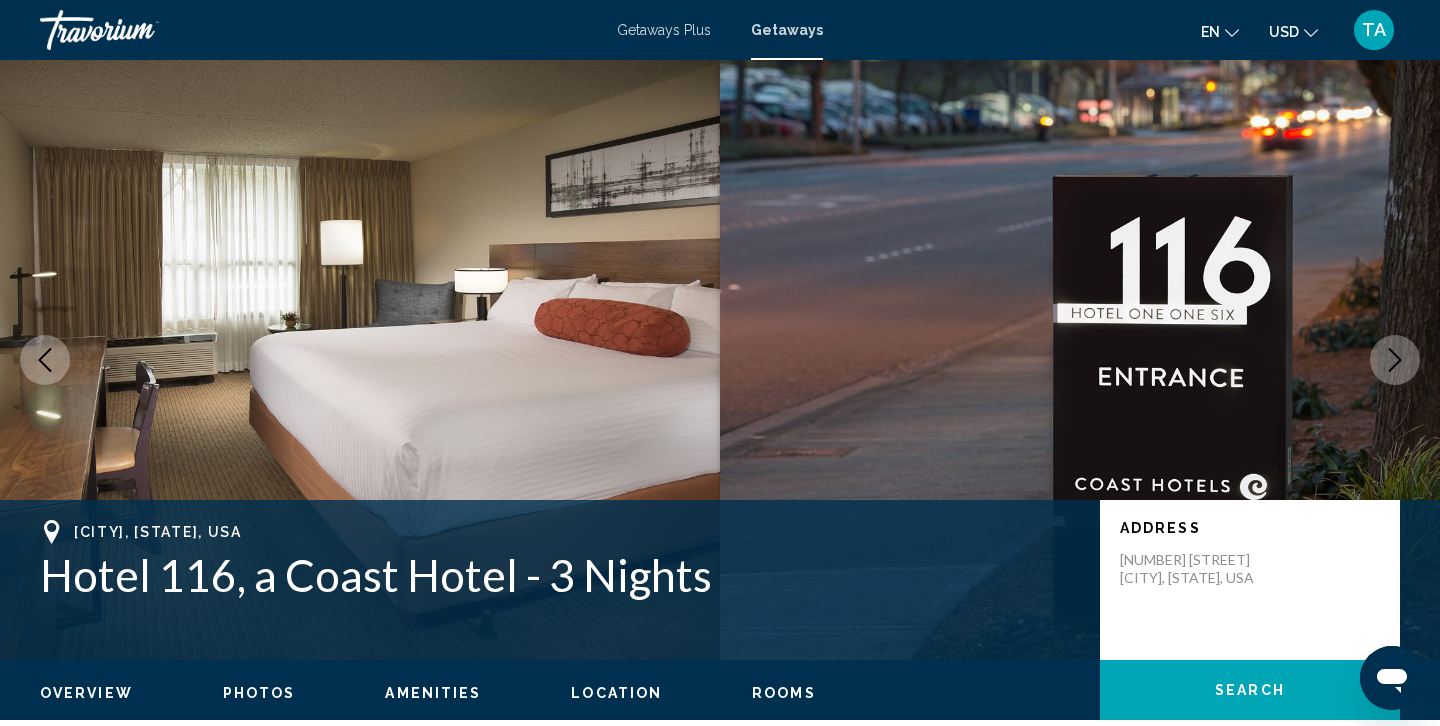 click 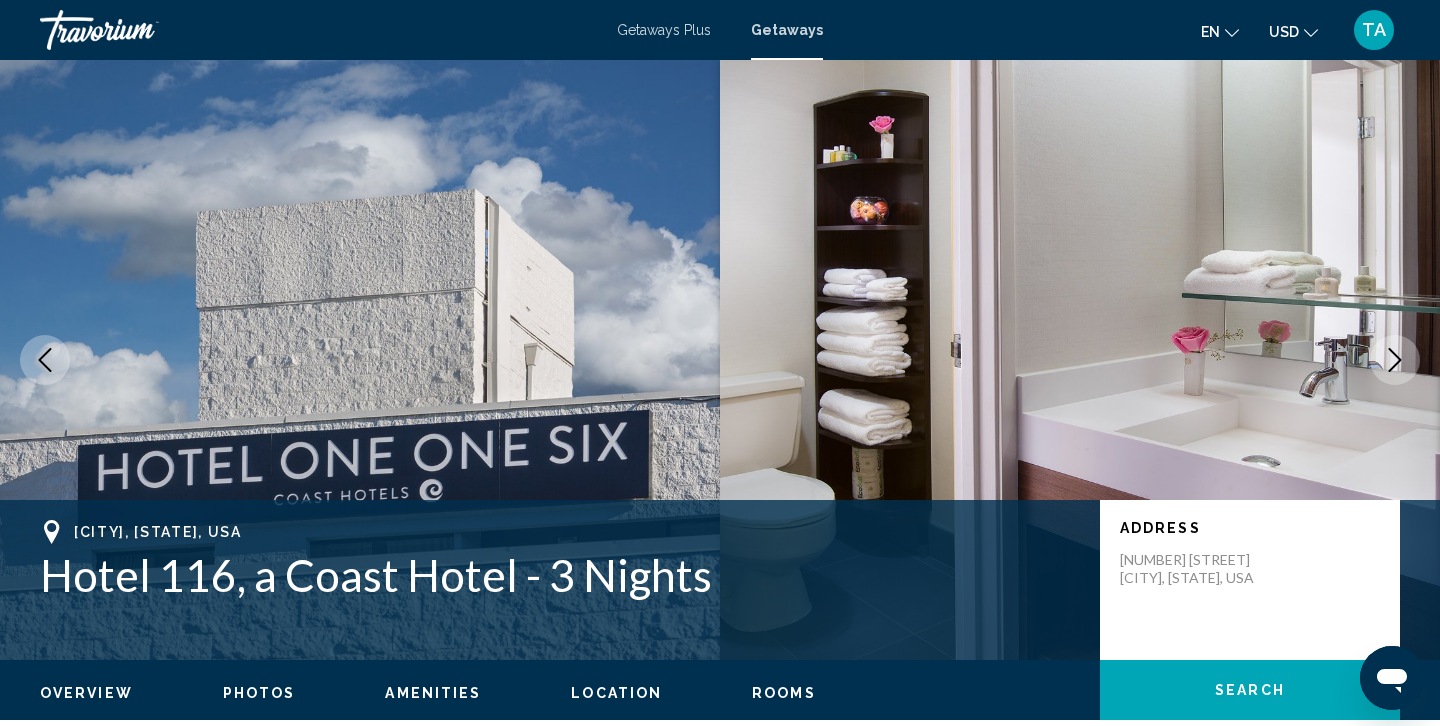 scroll, scrollTop: 0, scrollLeft: 0, axis: both 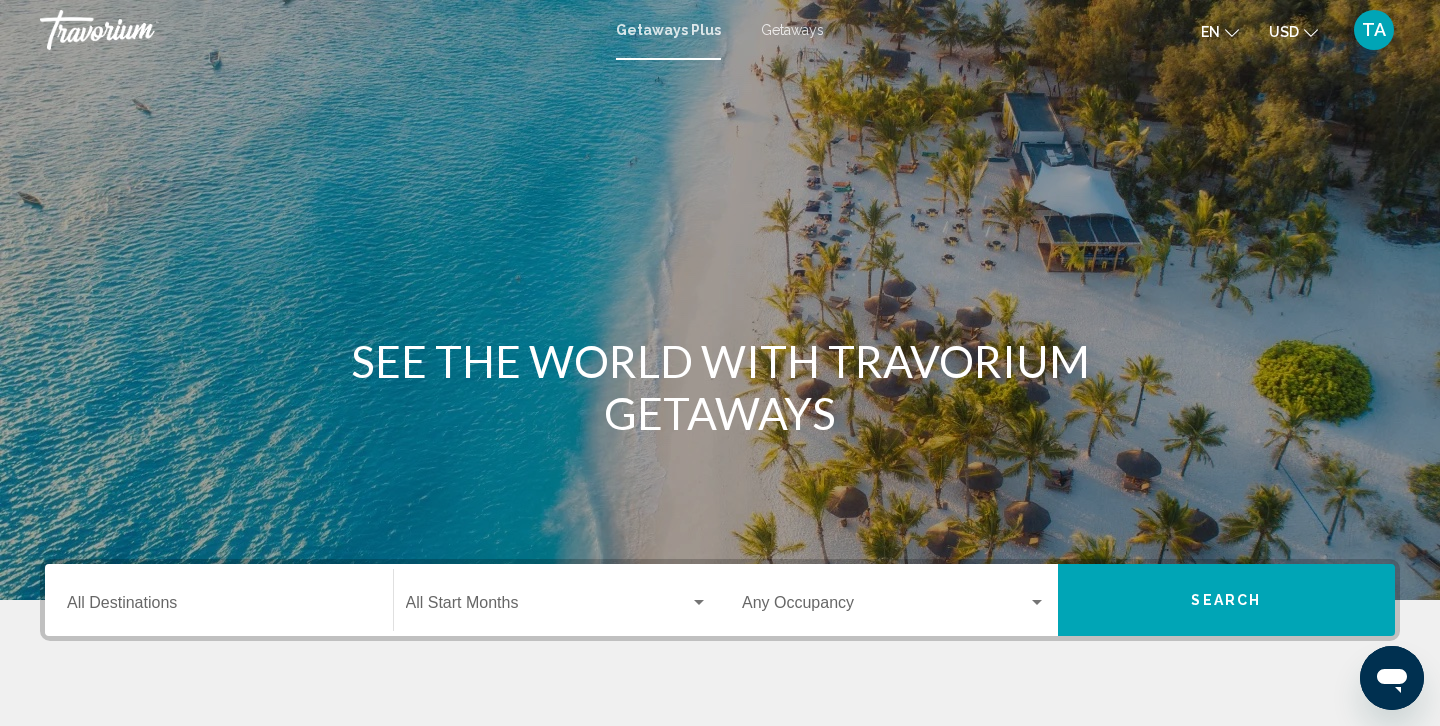 click on "Destination All Destinations" at bounding box center [219, 607] 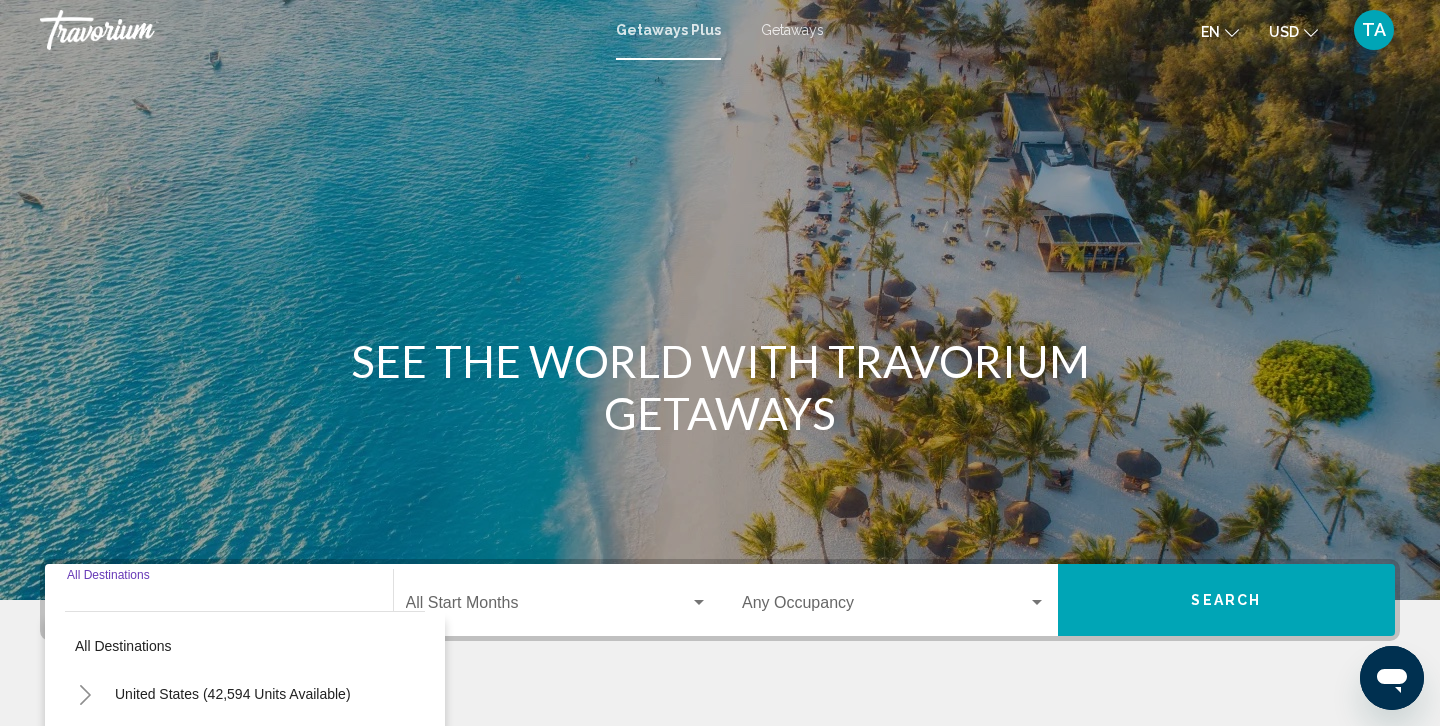scroll, scrollTop: 360, scrollLeft: 0, axis: vertical 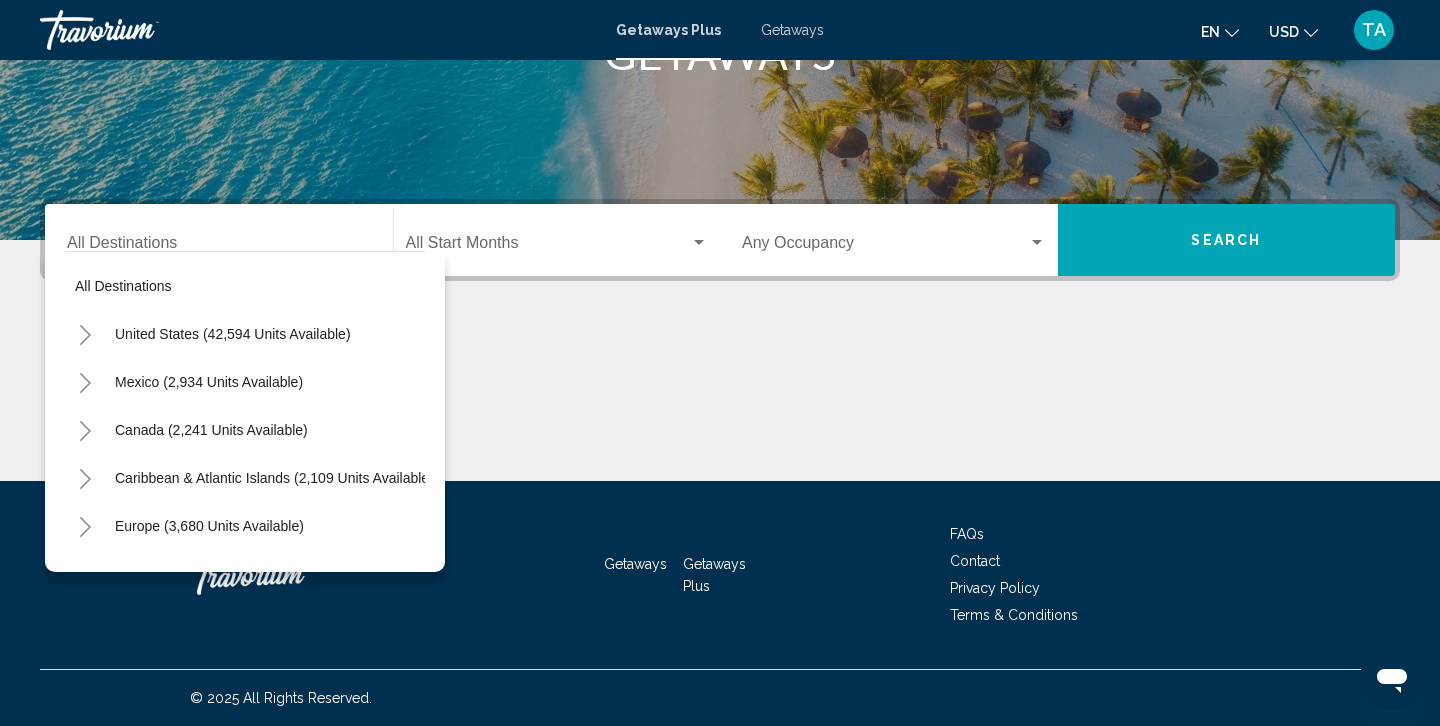 click on "Getaways" at bounding box center [792, 30] 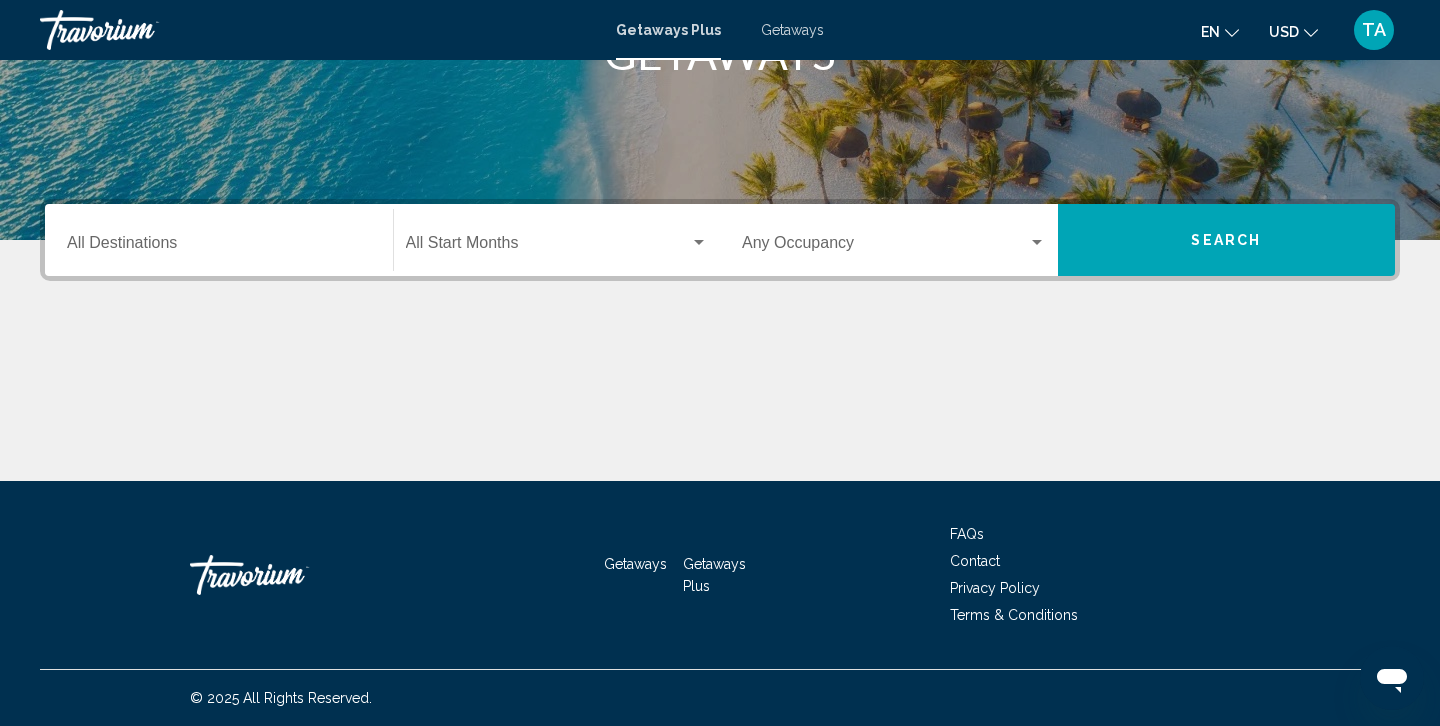 click on "Getaways" at bounding box center [792, 30] 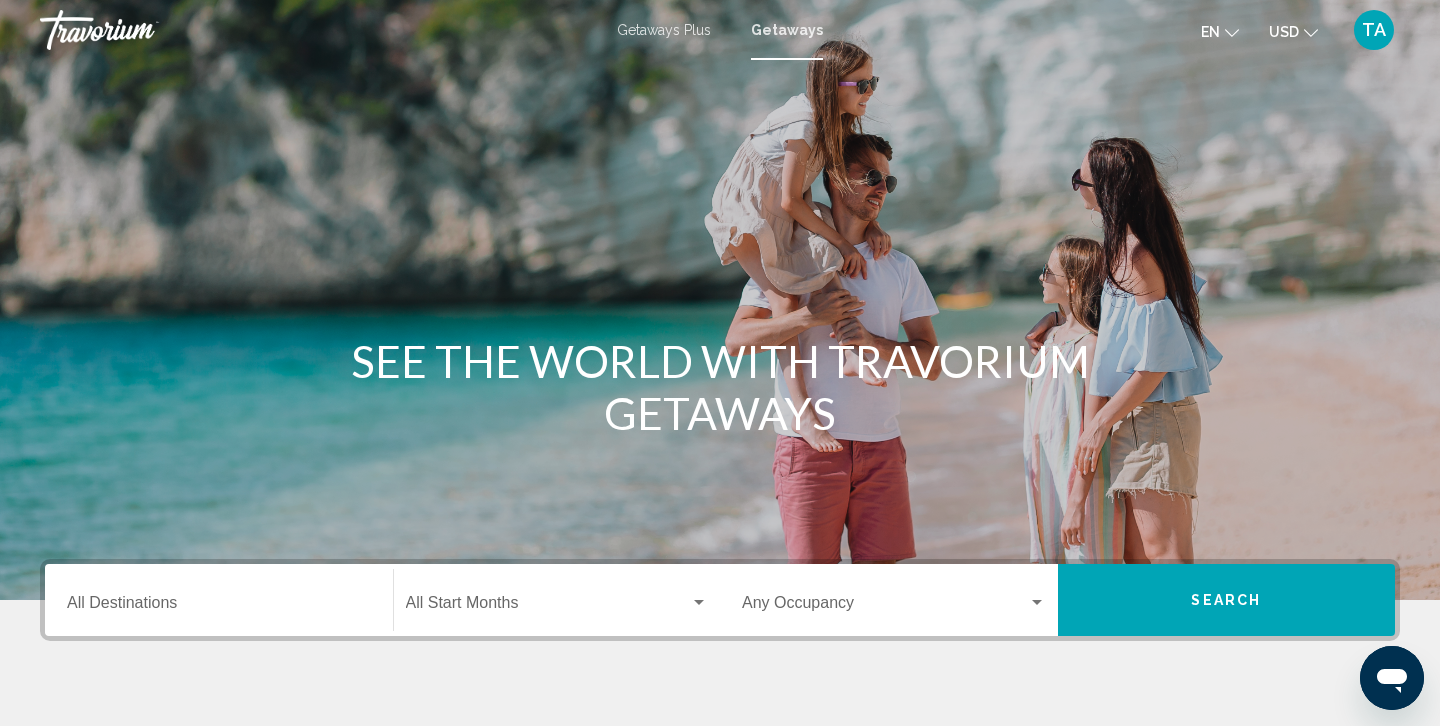 click on "Destination All Destinations" at bounding box center [219, 607] 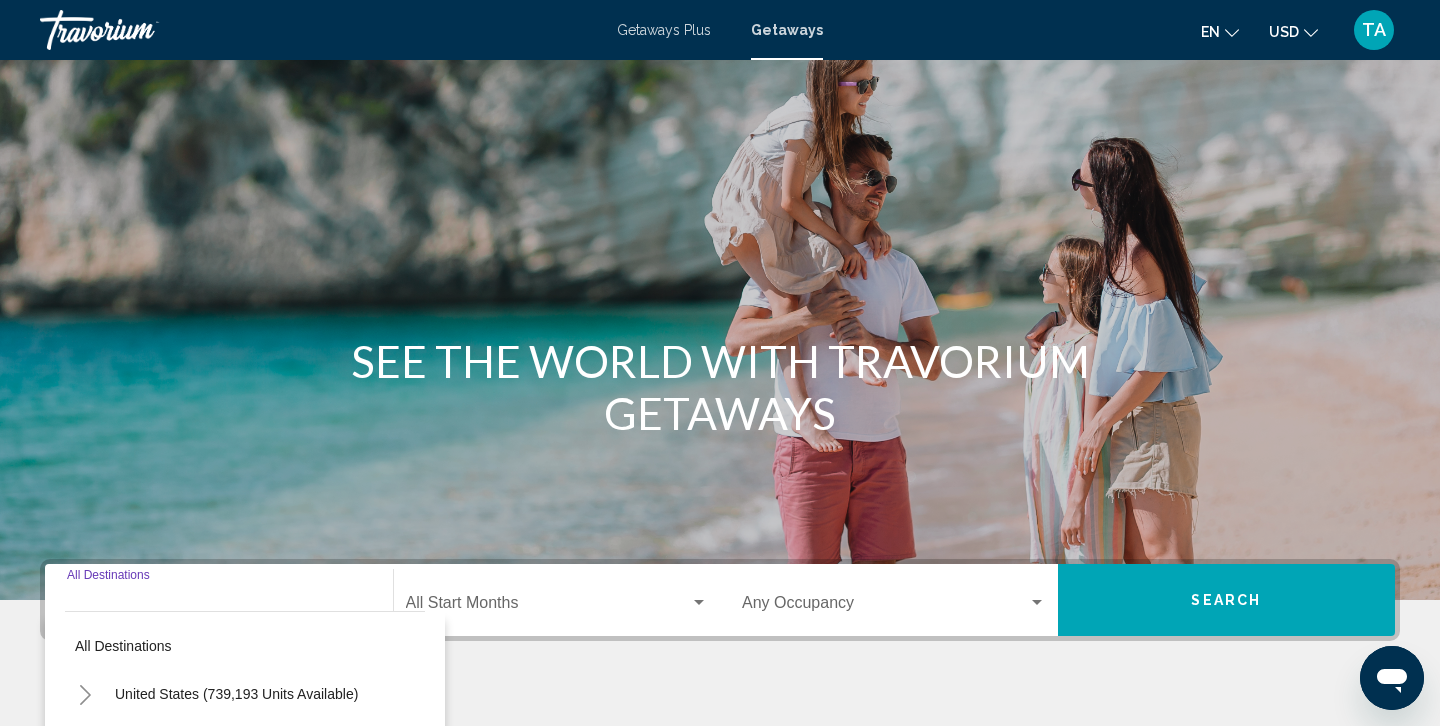 scroll, scrollTop: 360, scrollLeft: 0, axis: vertical 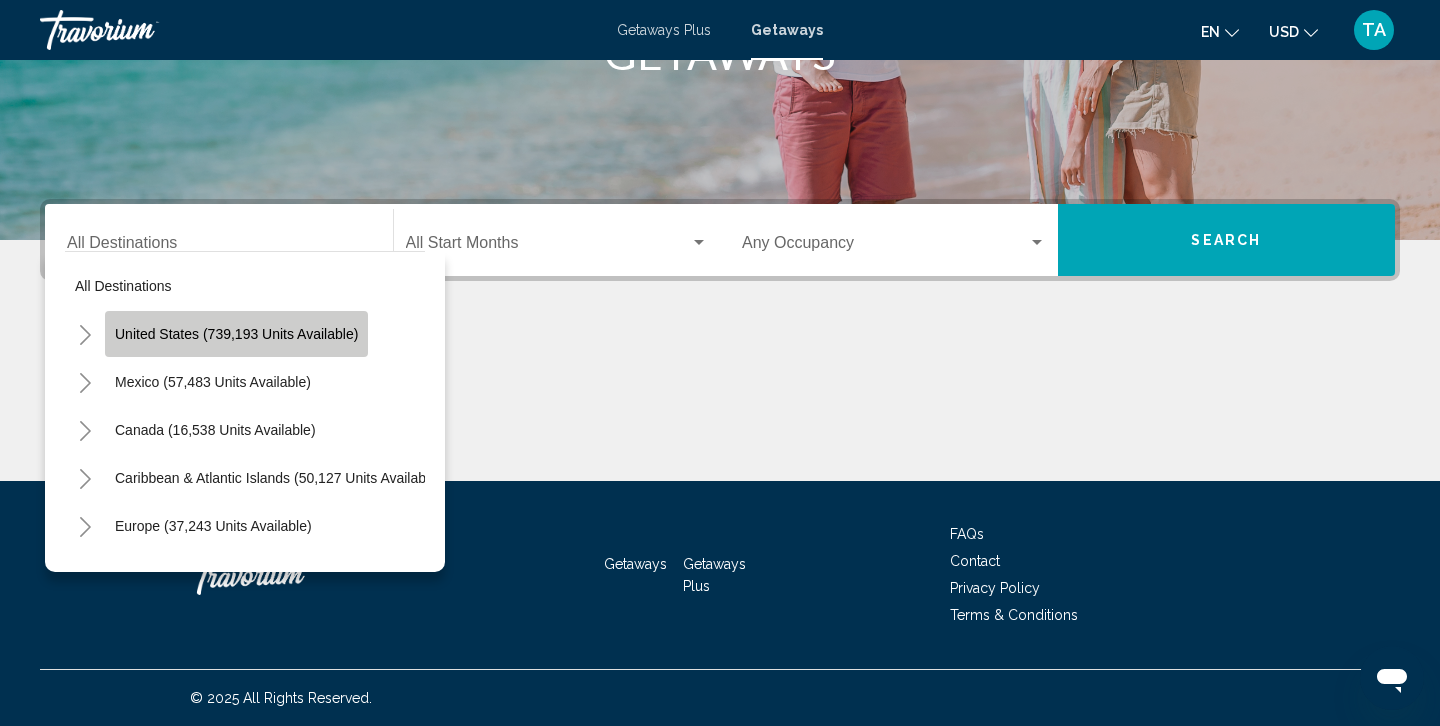 click on "United States (739,193 units available)" at bounding box center [213, 382] 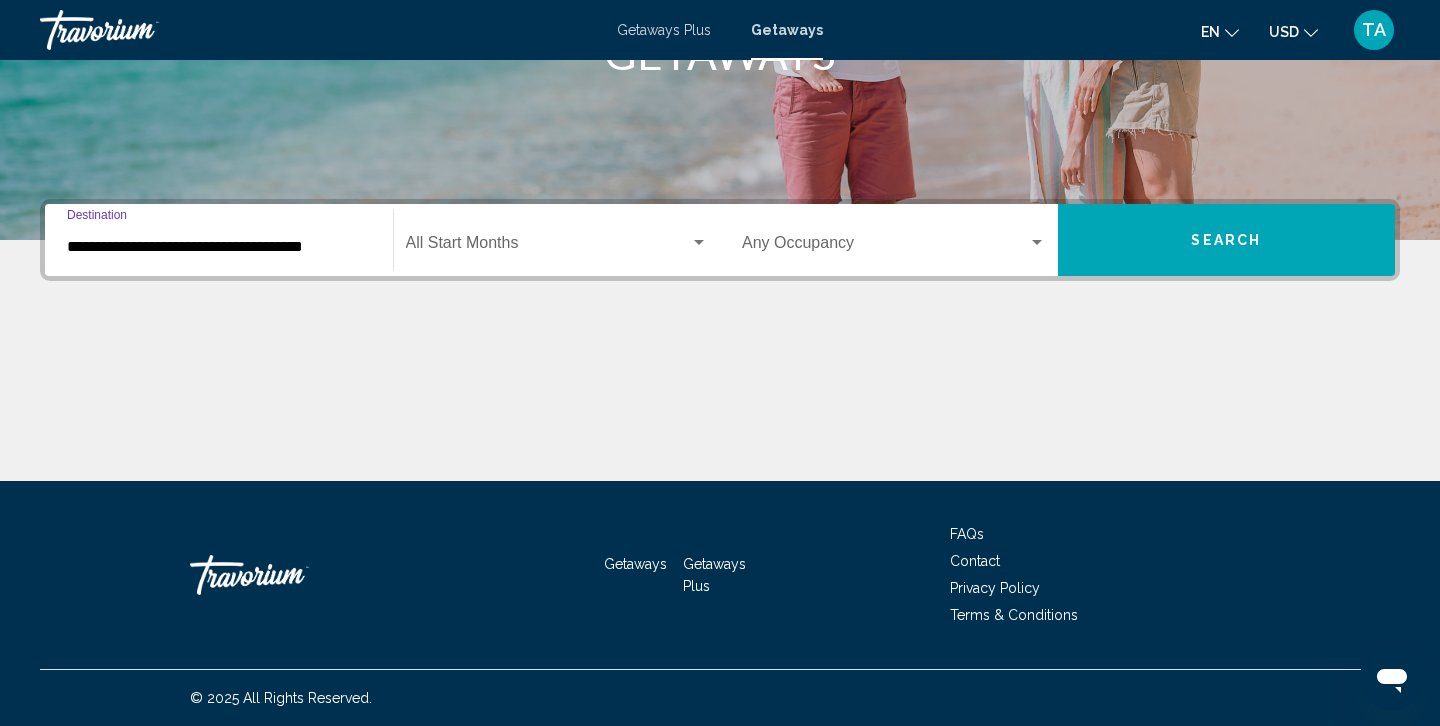 click on "**********" at bounding box center [219, 247] 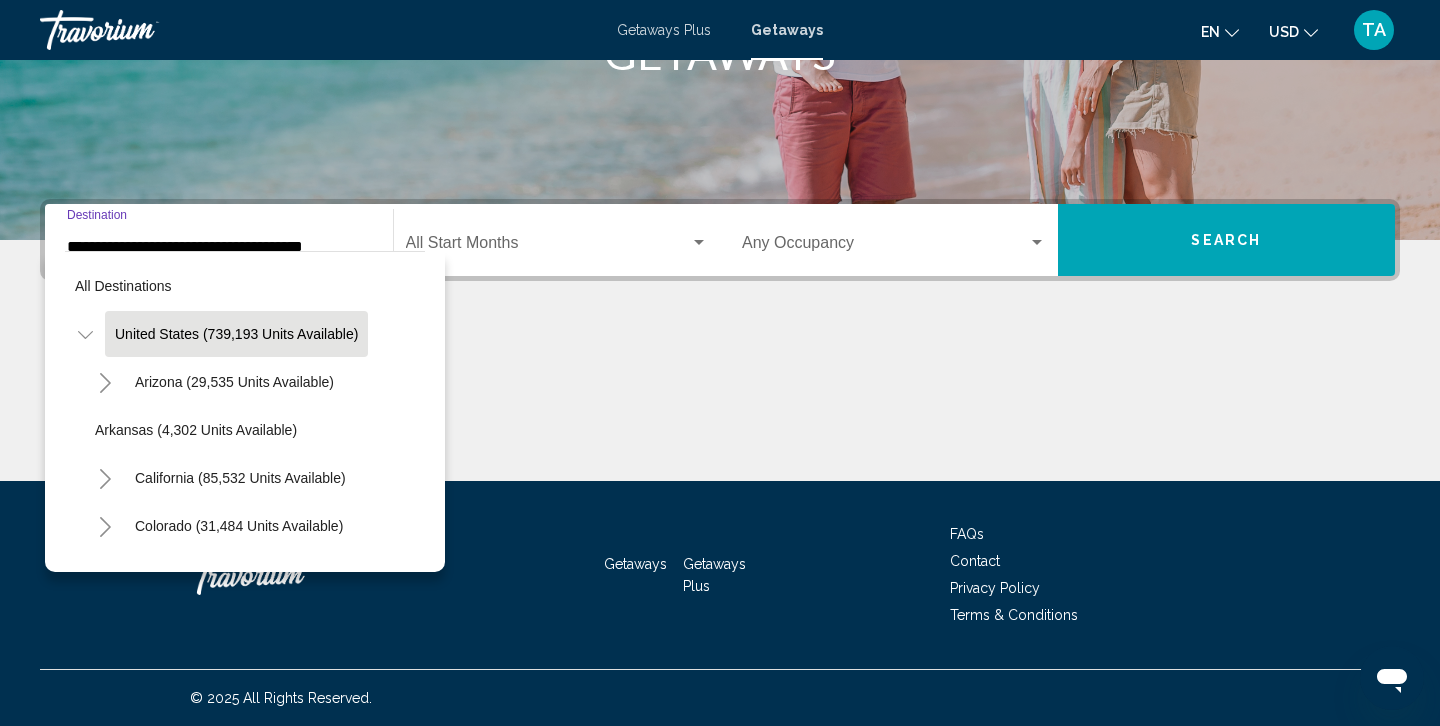 scroll, scrollTop: 331, scrollLeft: 0, axis: vertical 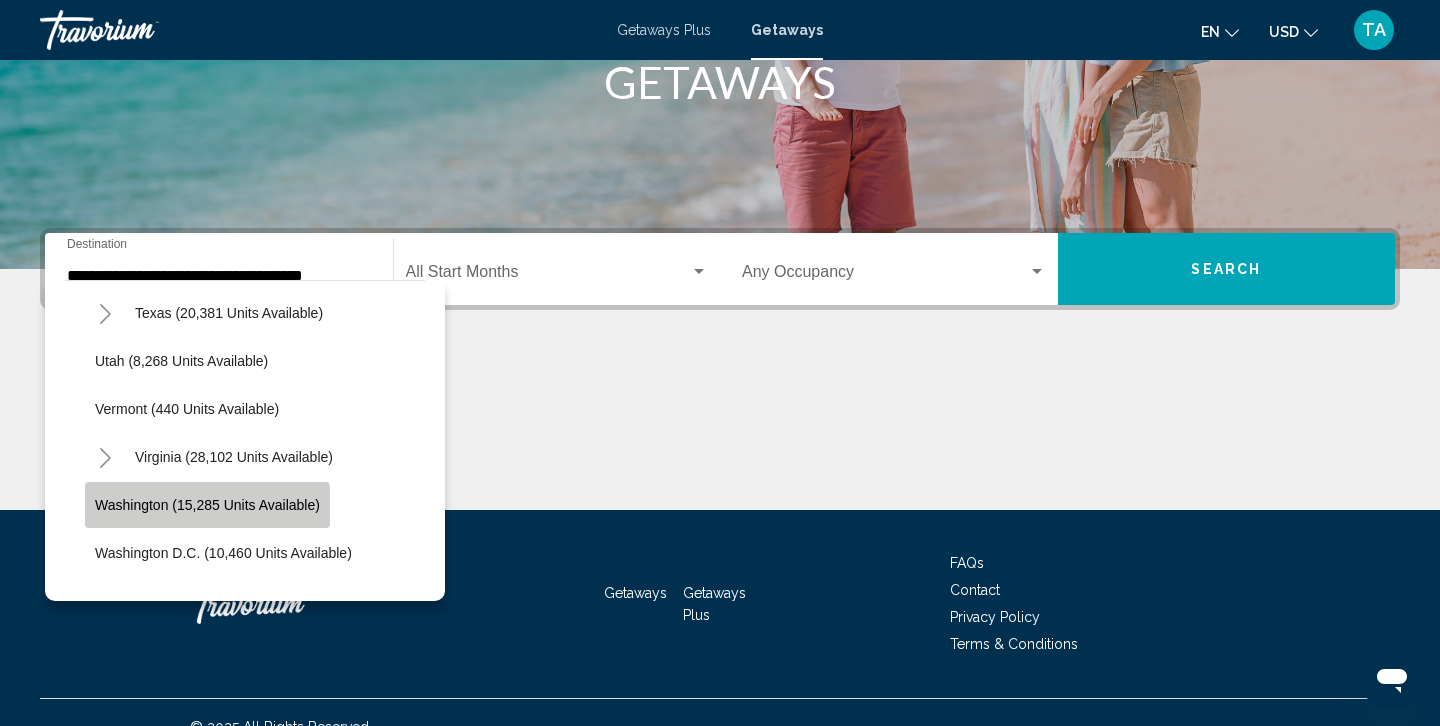 click on "Washington (15,285 units available)" 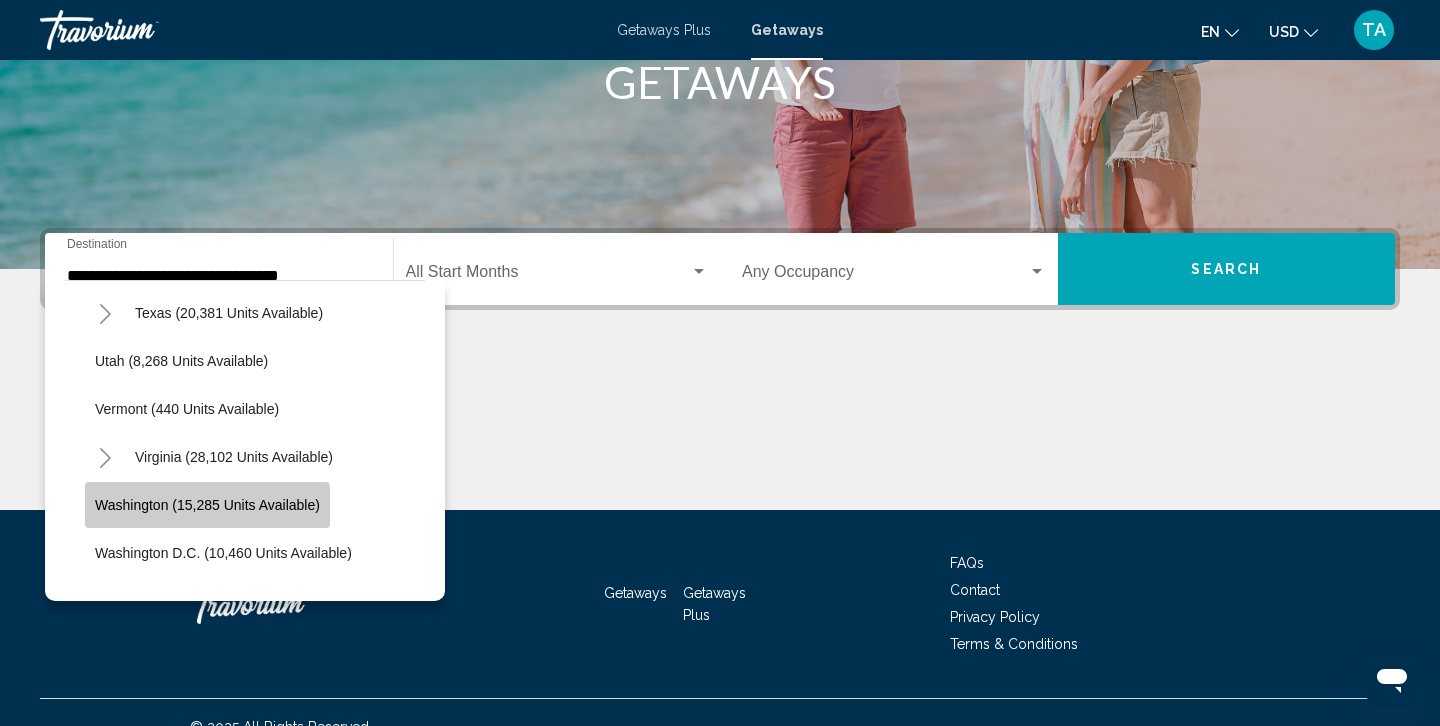 scroll, scrollTop: 360, scrollLeft: 0, axis: vertical 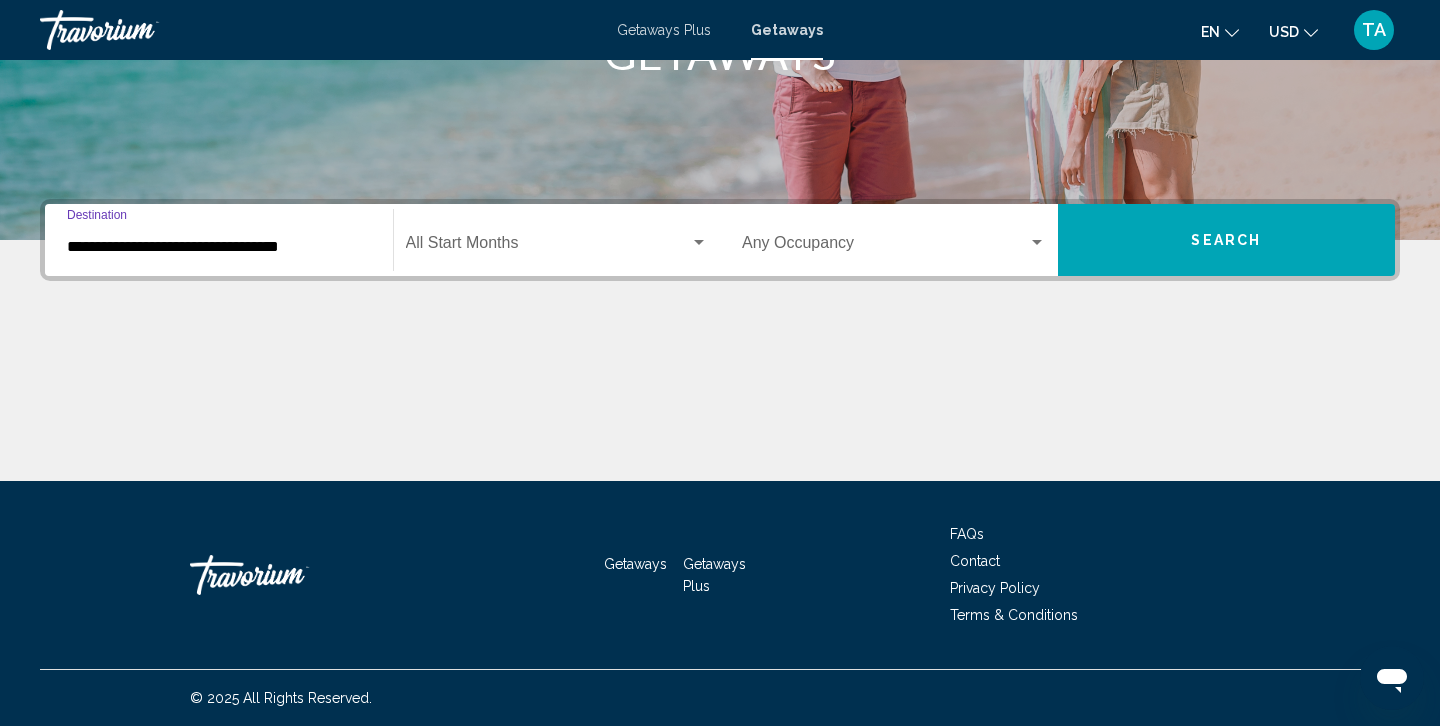click at bounding box center (699, 243) 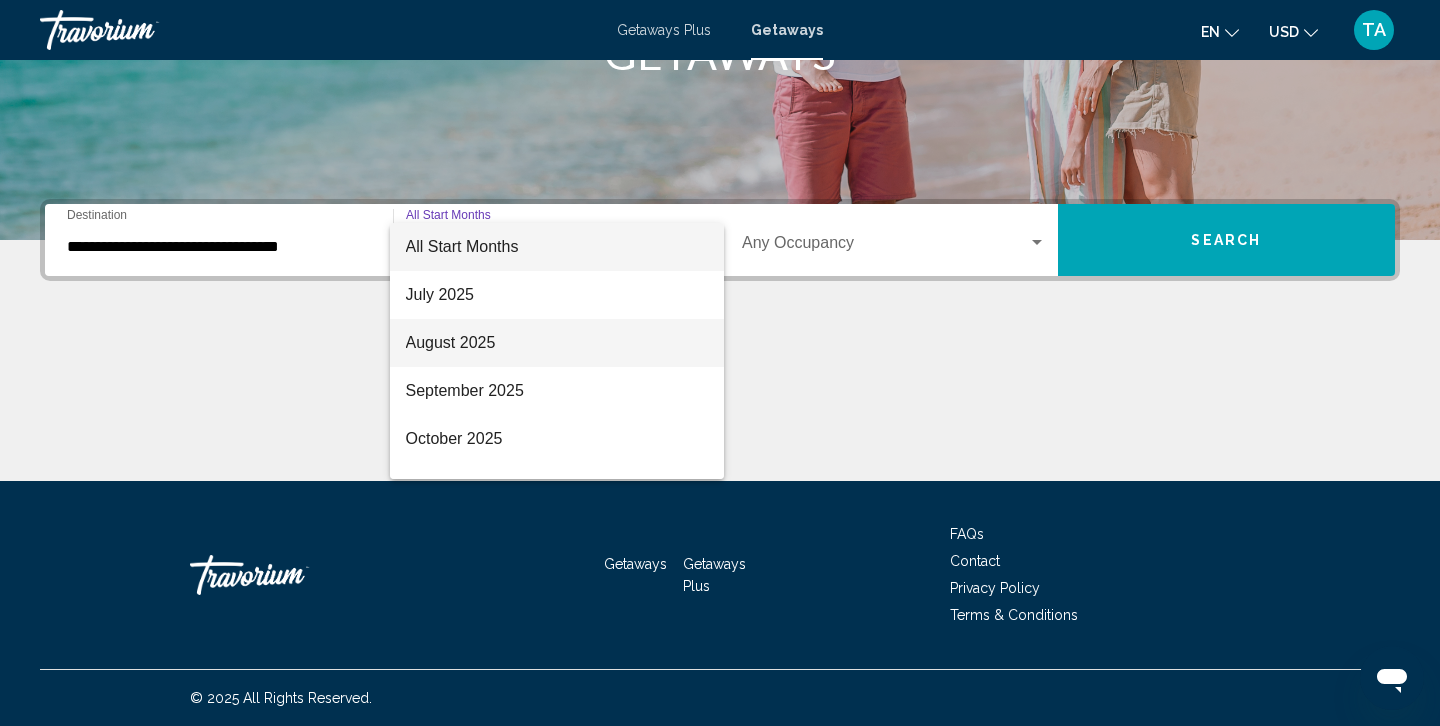 click on "August 2025" at bounding box center [557, 343] 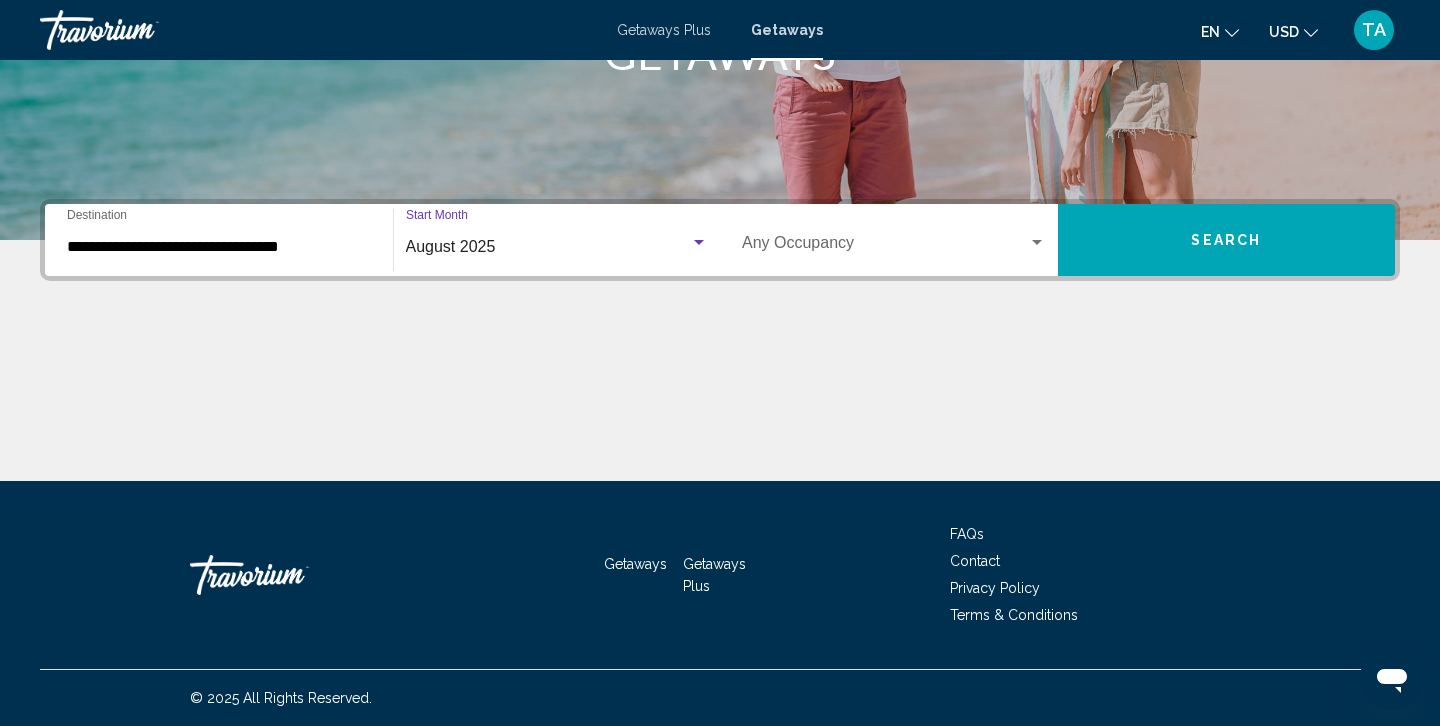 click at bounding box center [1037, 242] 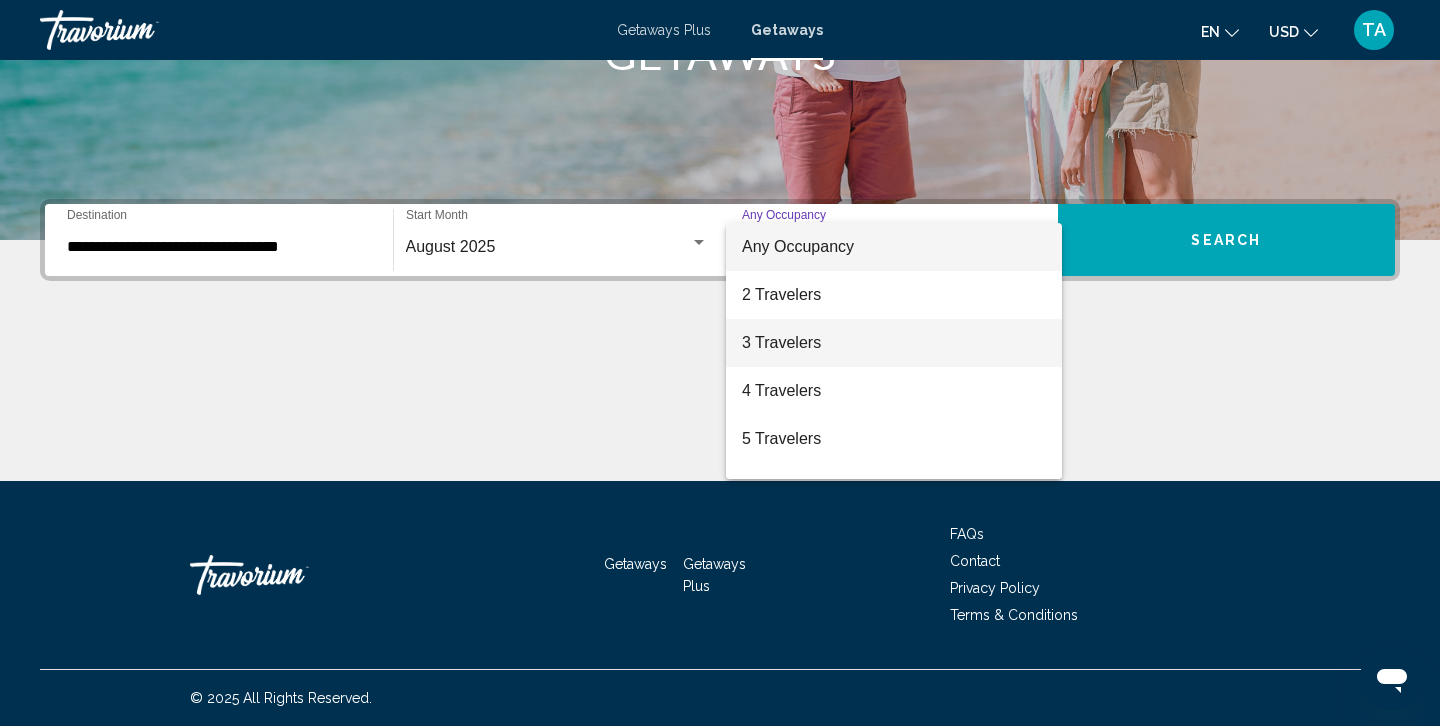 click on "3 Travelers" at bounding box center (894, 343) 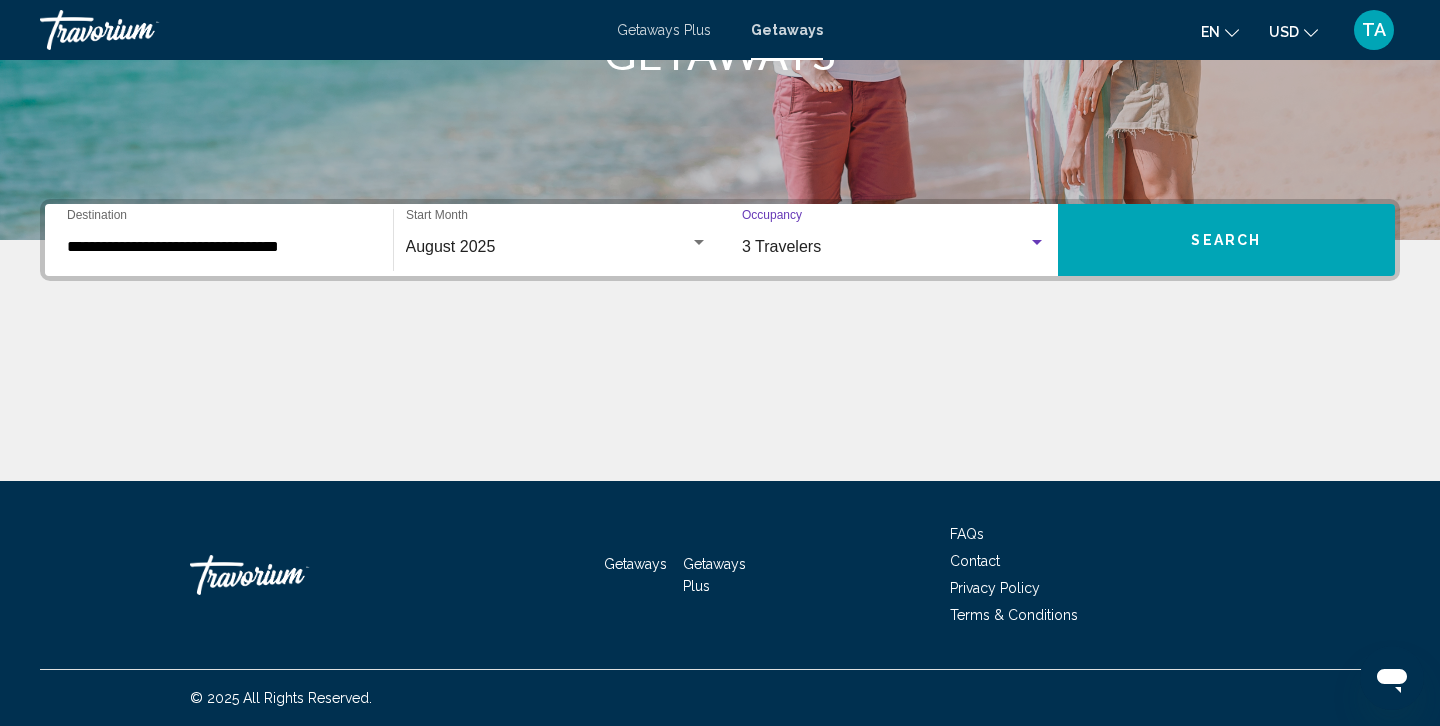 click on "Search" at bounding box center (1226, 241) 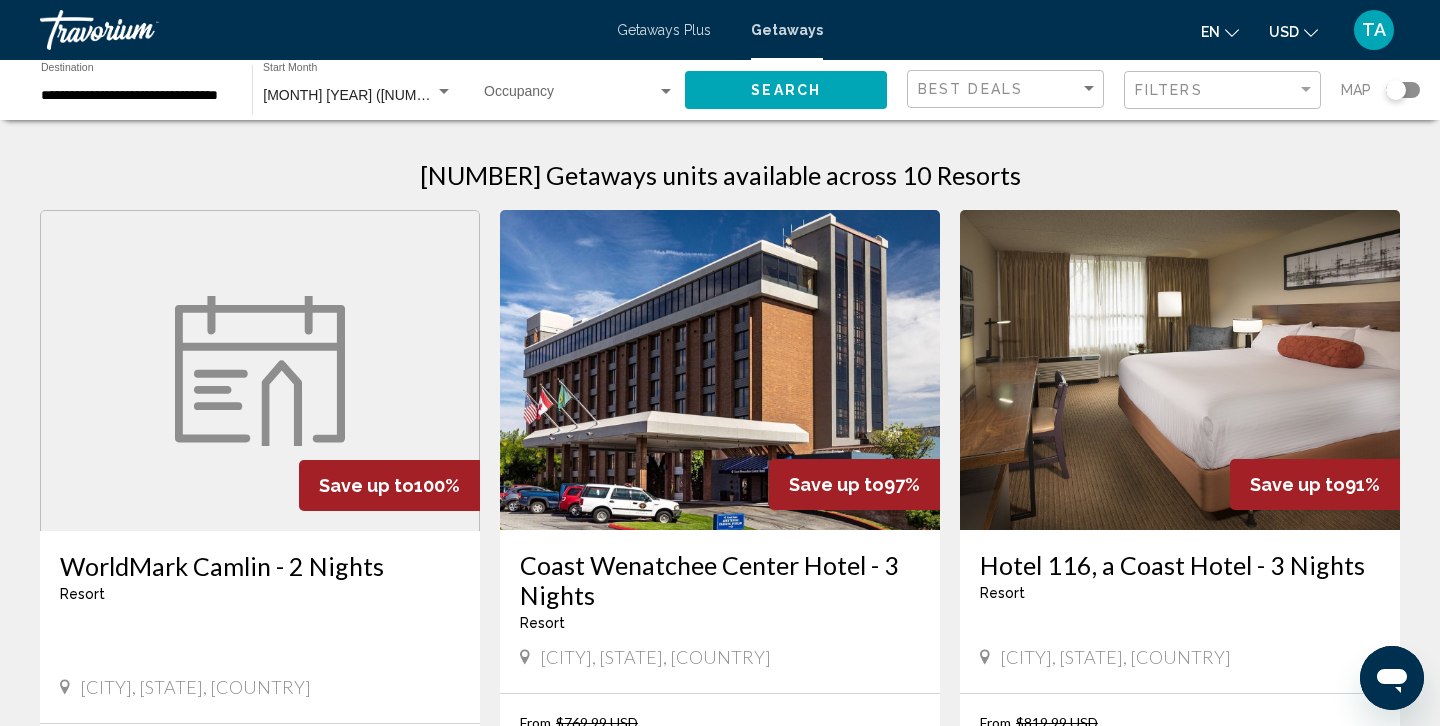 scroll, scrollTop: 0, scrollLeft: 0, axis: both 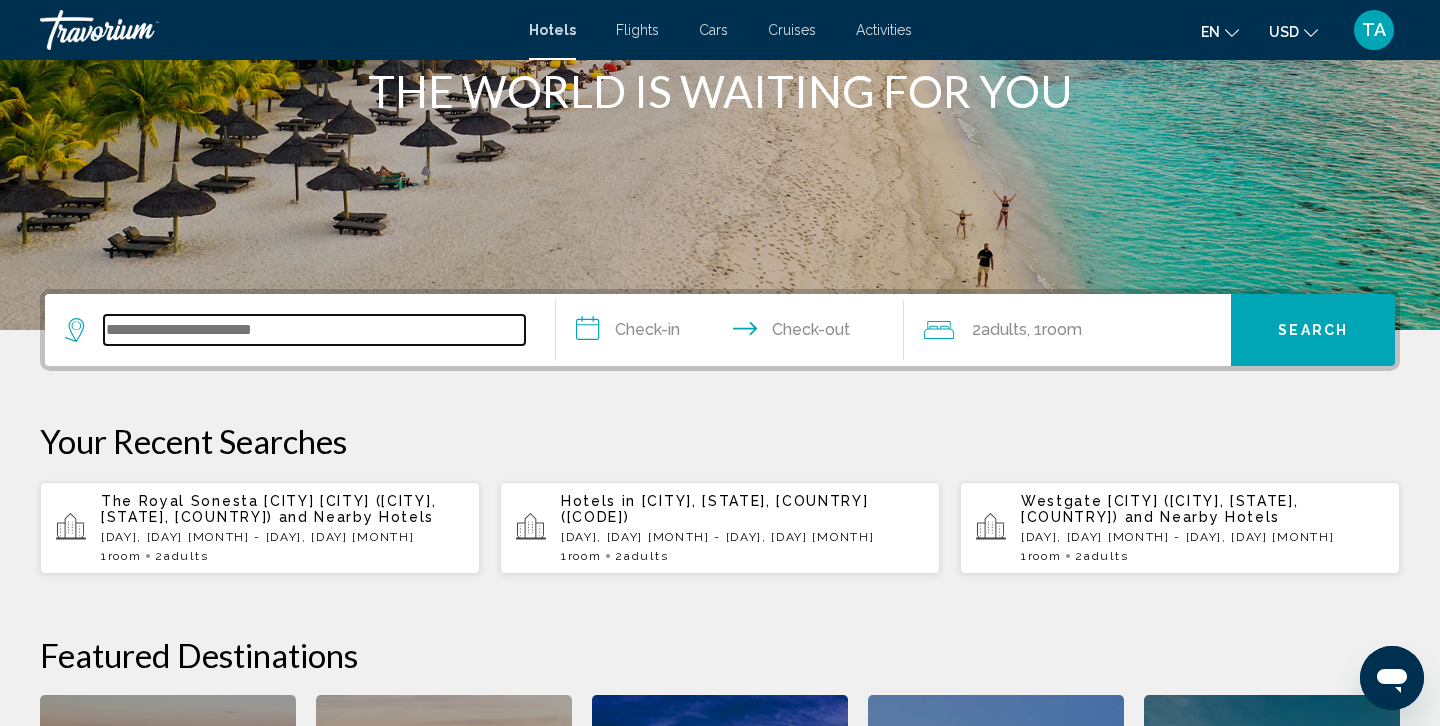 click at bounding box center [314, 330] 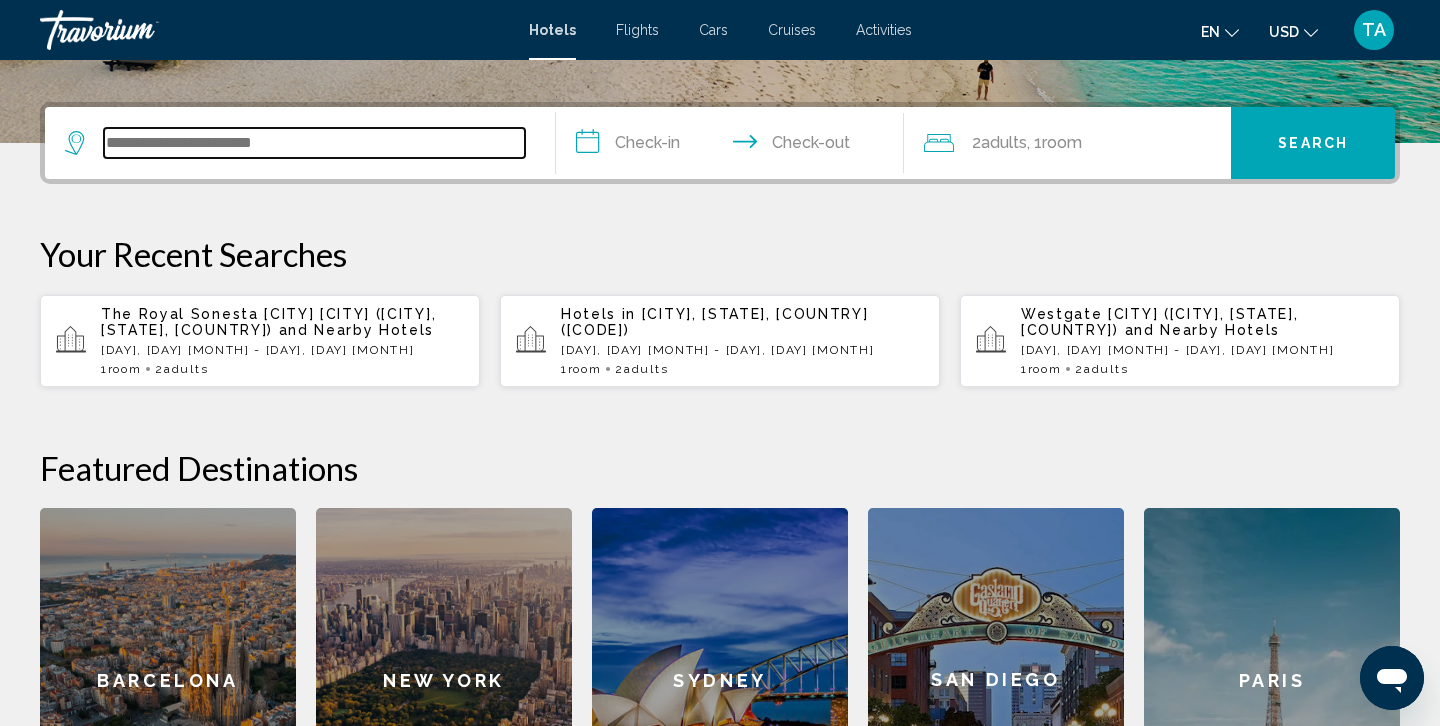 scroll, scrollTop: 494, scrollLeft: 0, axis: vertical 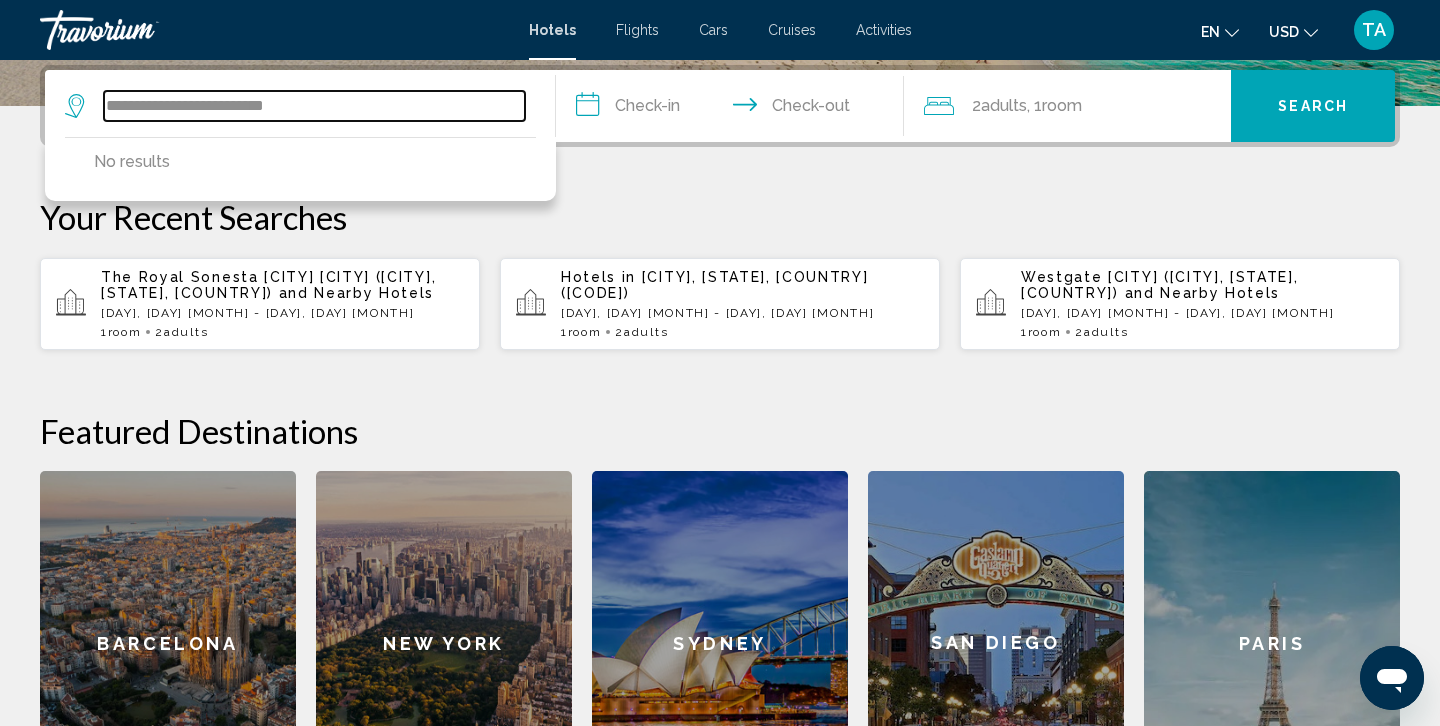 drag, startPoint x: 176, startPoint y: 328, endPoint x: 346, endPoint y: 107, distance: 278.82074 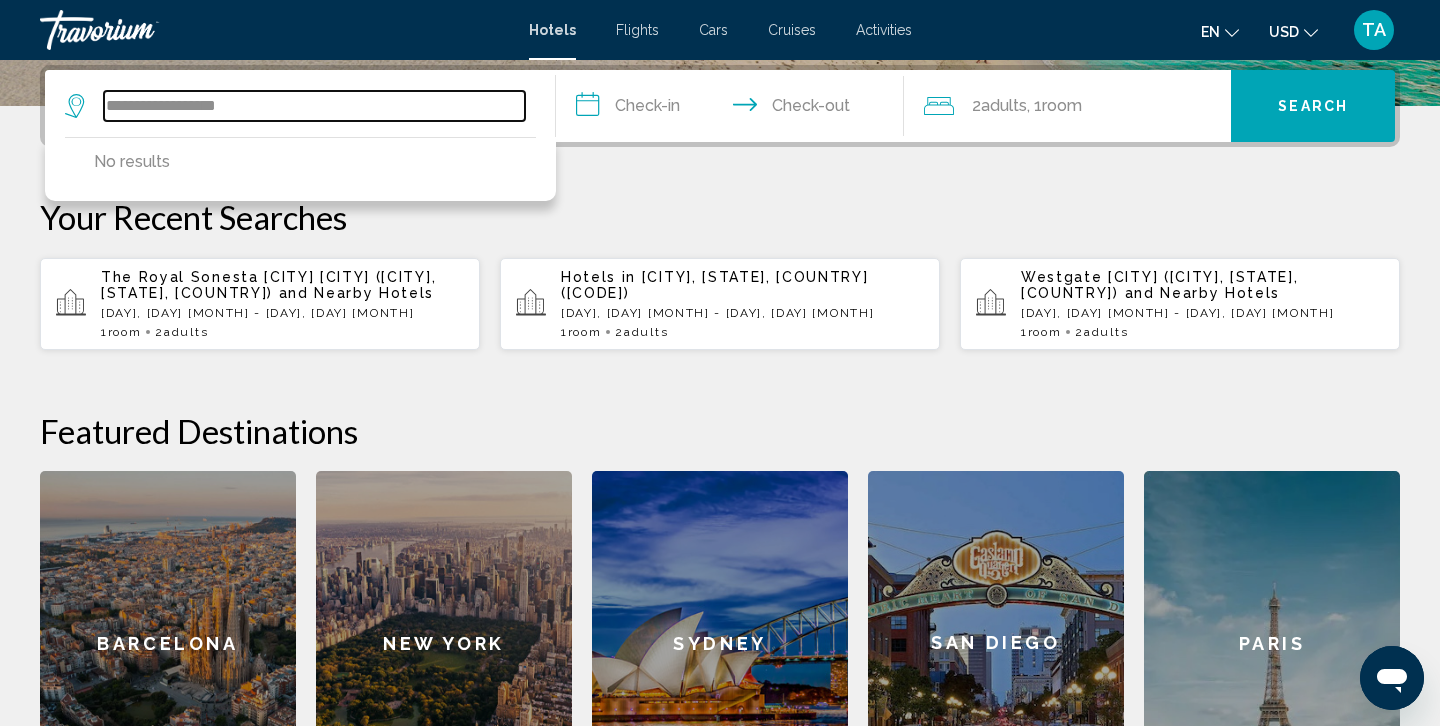 click on "**********" at bounding box center [314, 106] 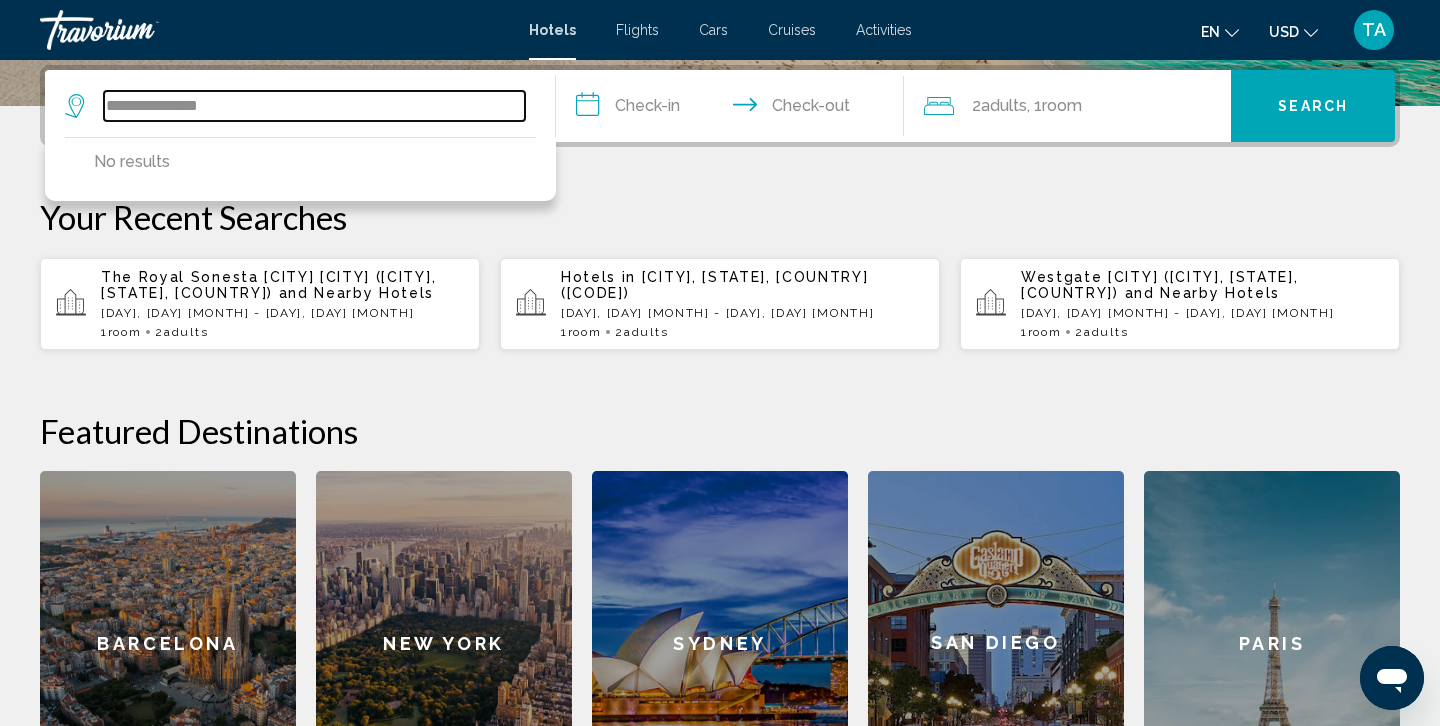 click on "**********" at bounding box center [314, 106] 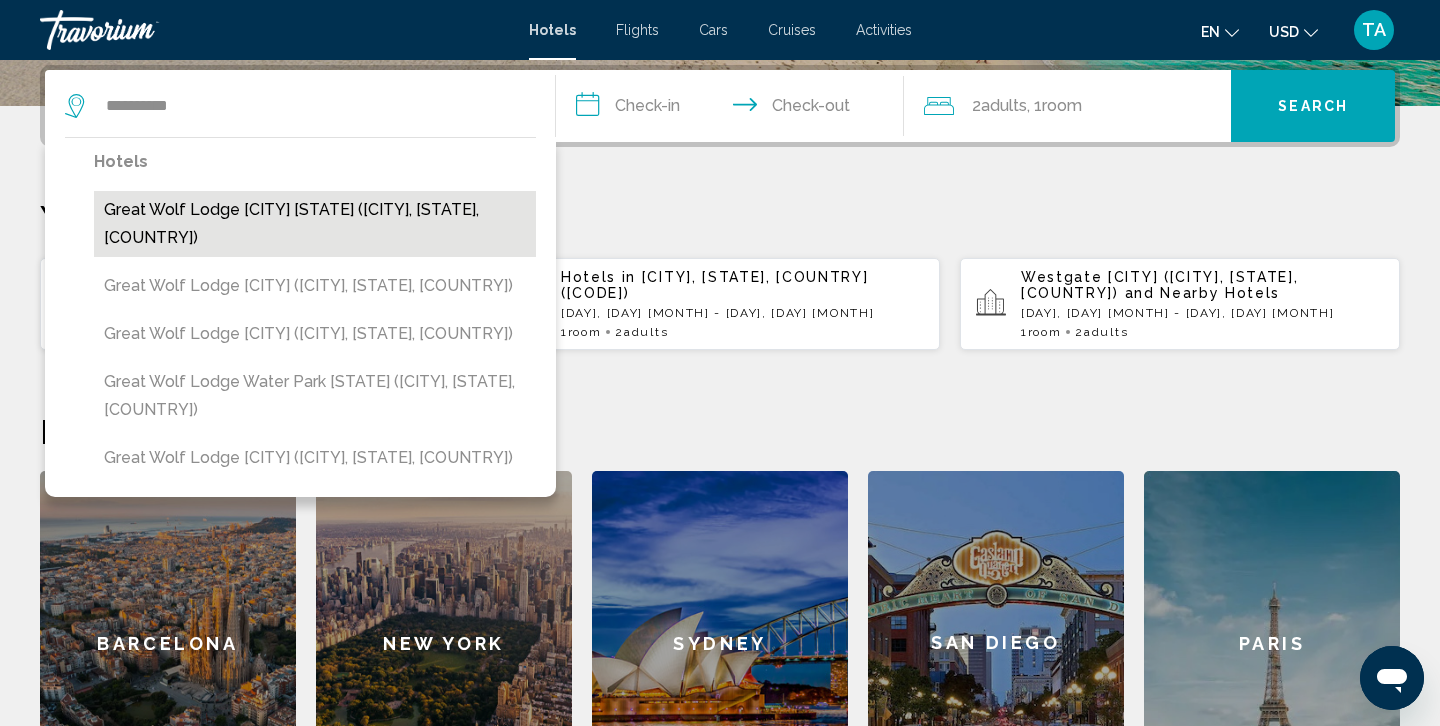 click on "Great Wolf Lodge Anaheim CA (Garden Grove, CA, US)" at bounding box center (315, 224) 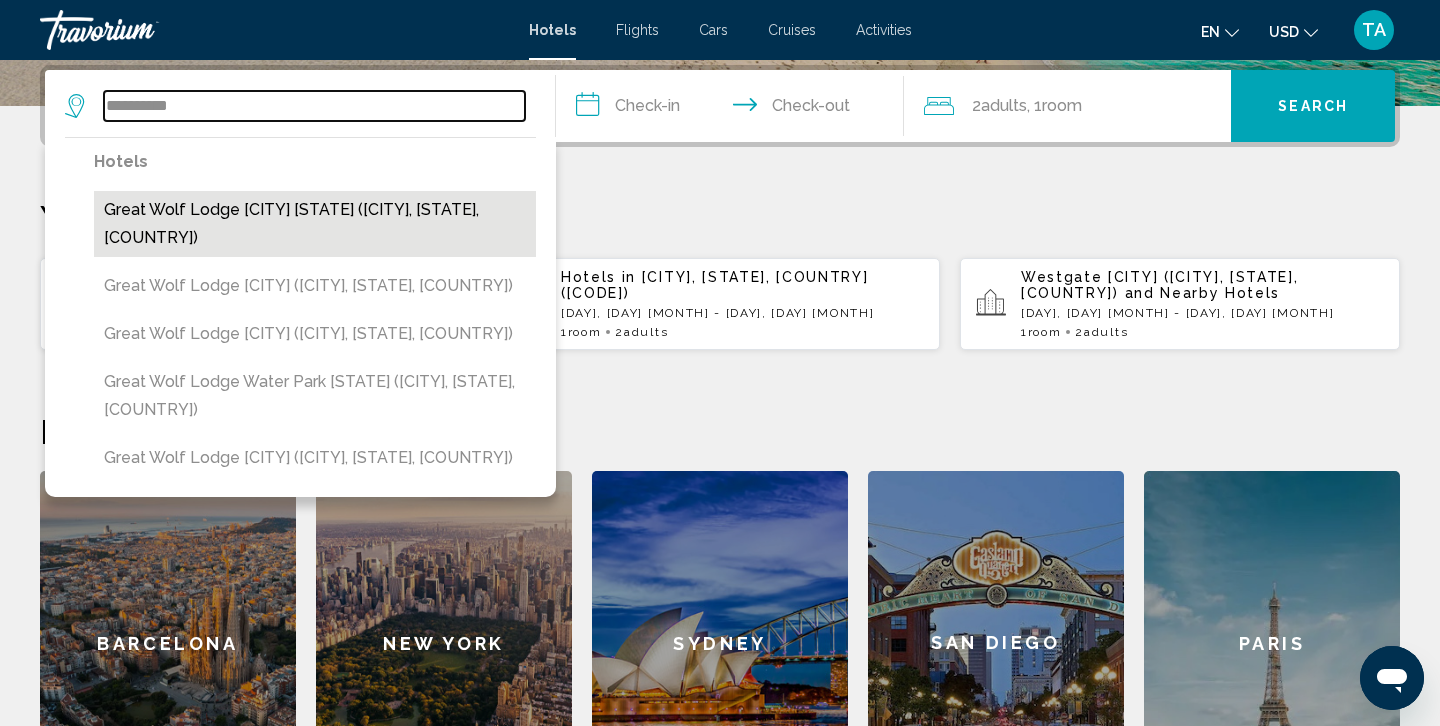 type on "**********" 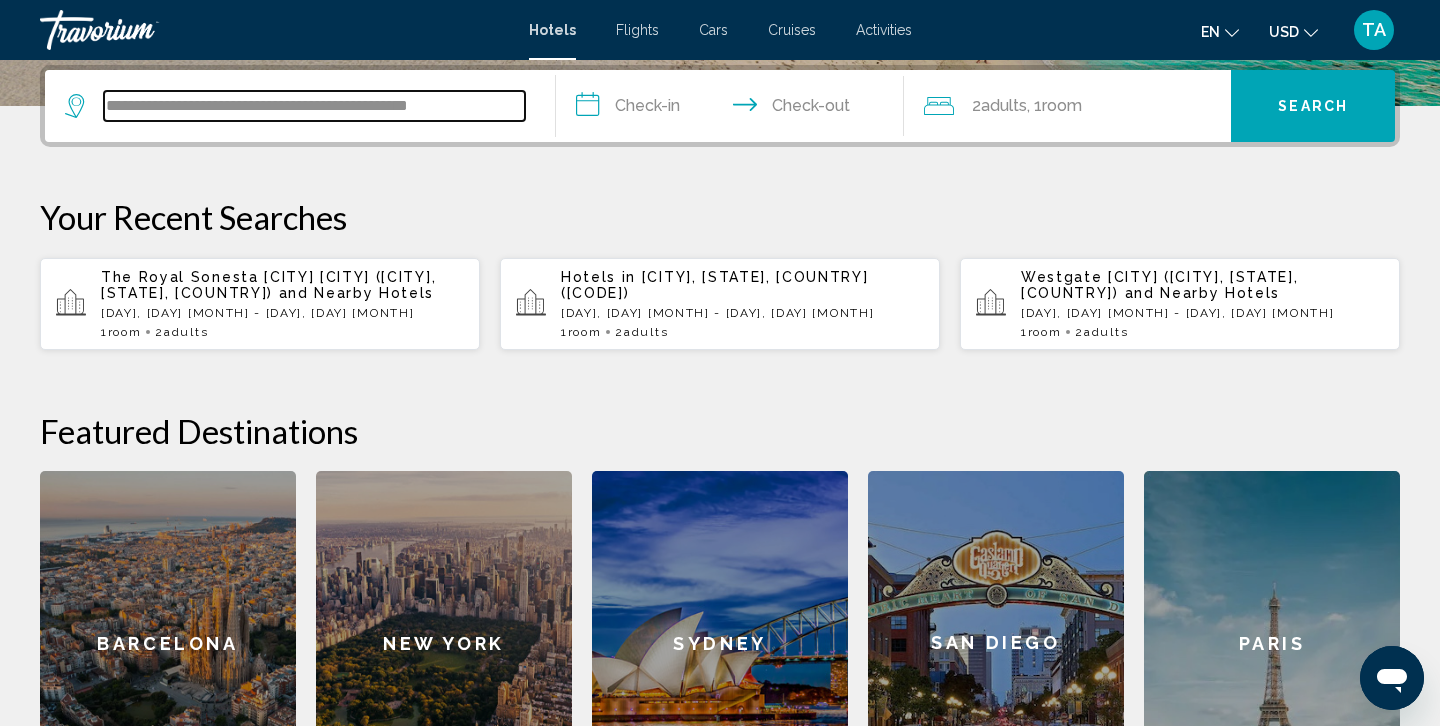 click on "**********" at bounding box center [314, 106] 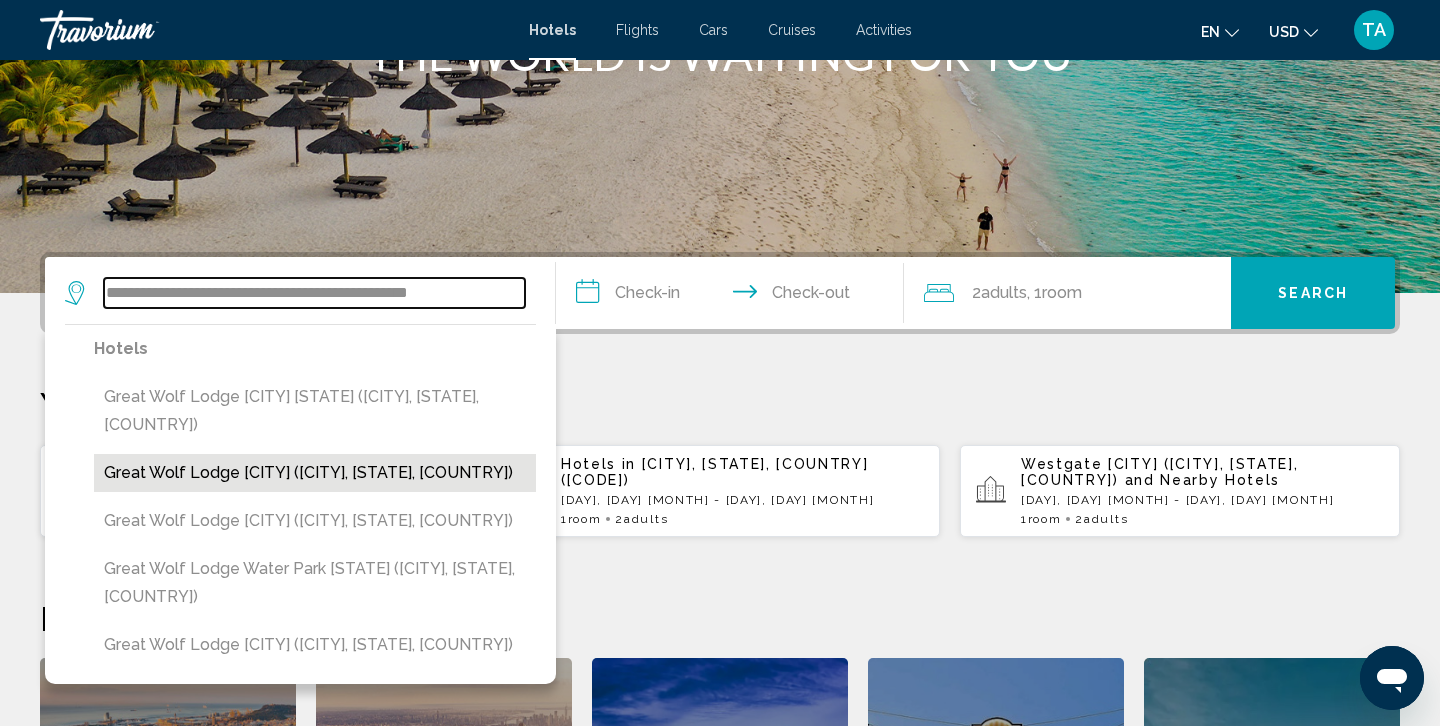 scroll, scrollTop: 305, scrollLeft: 0, axis: vertical 